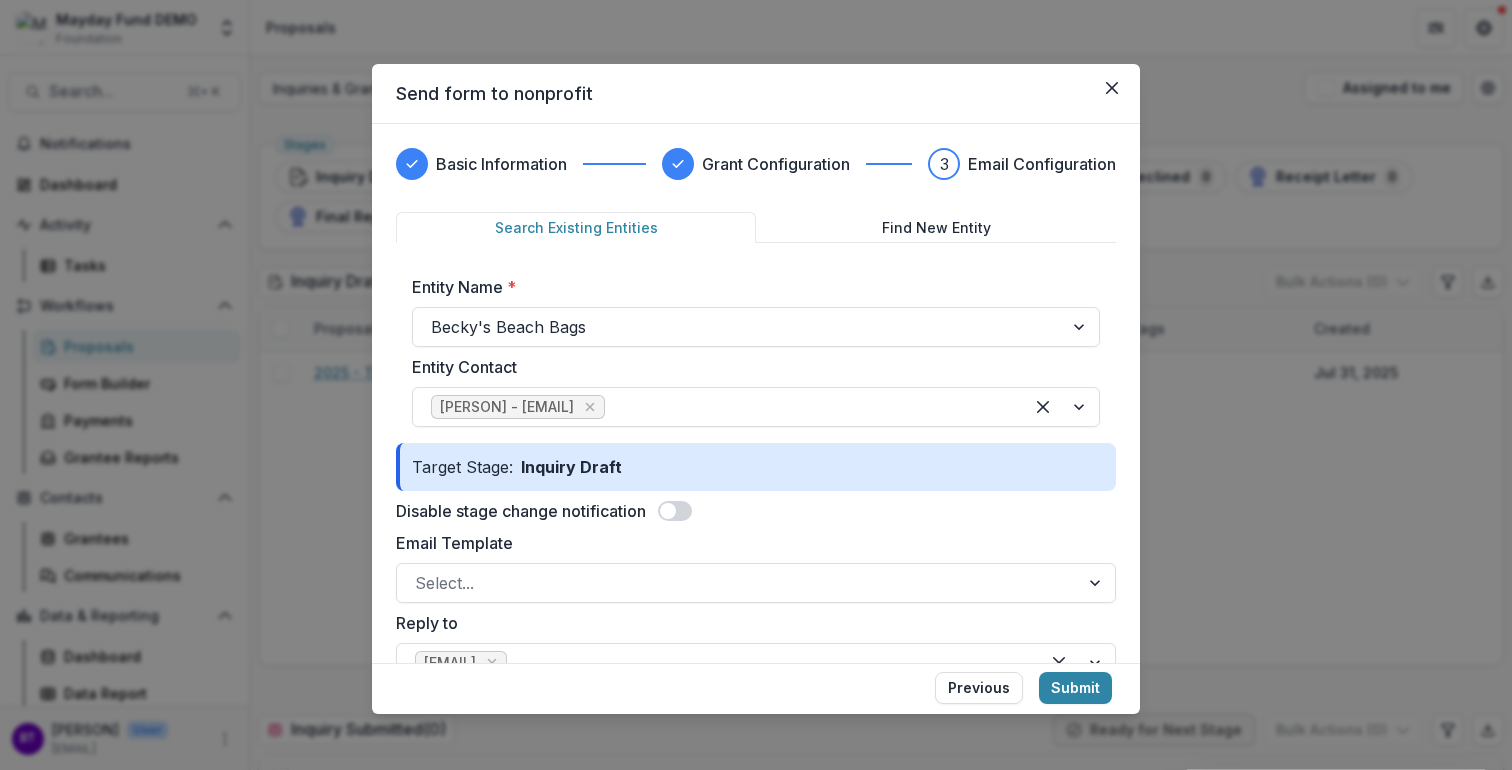 scroll, scrollTop: 0, scrollLeft: 0, axis: both 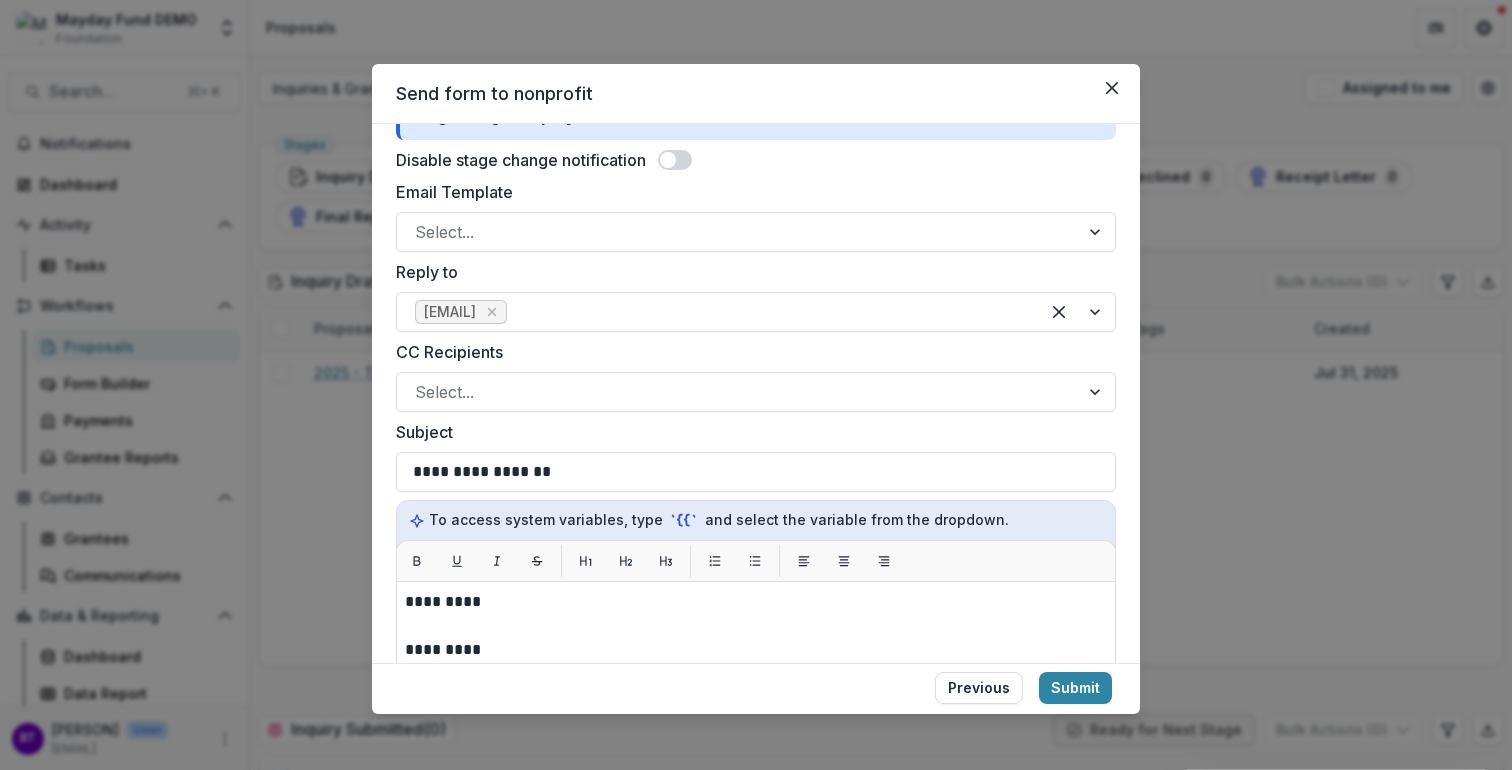 click on "*********" at bounding box center [753, 650] 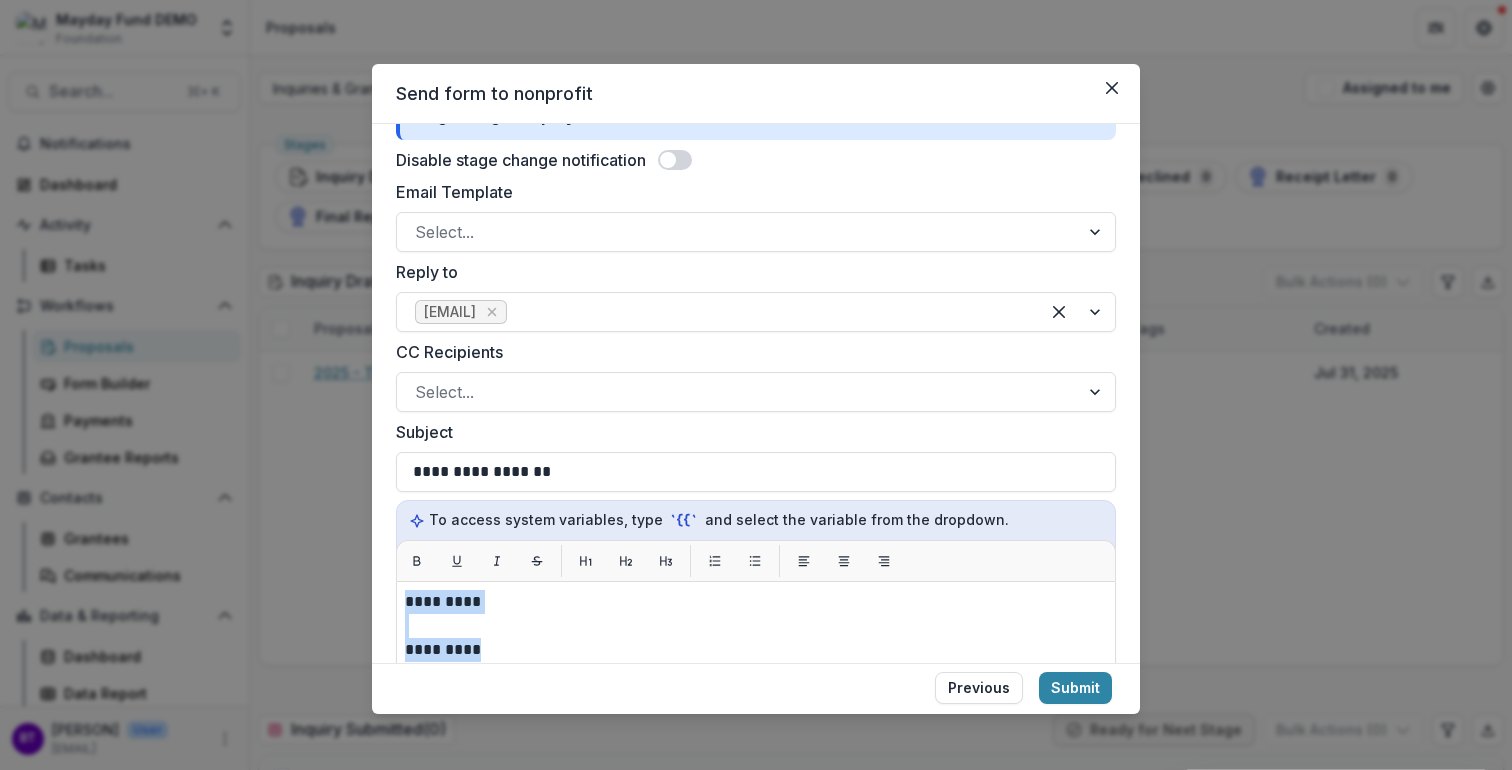drag, startPoint x: 488, startPoint y: 650, endPoint x: 364, endPoint y: 591, distance: 137.32079 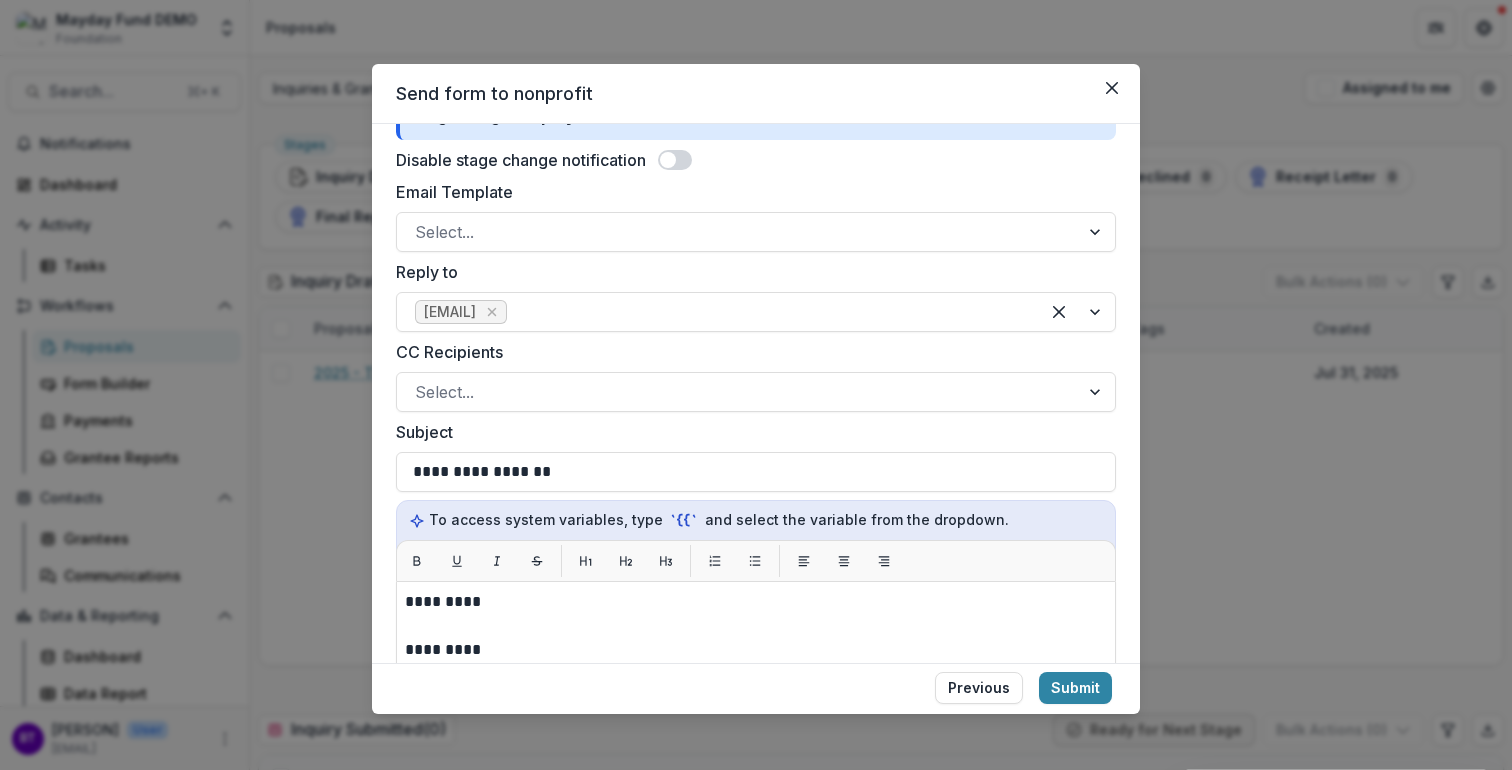 type 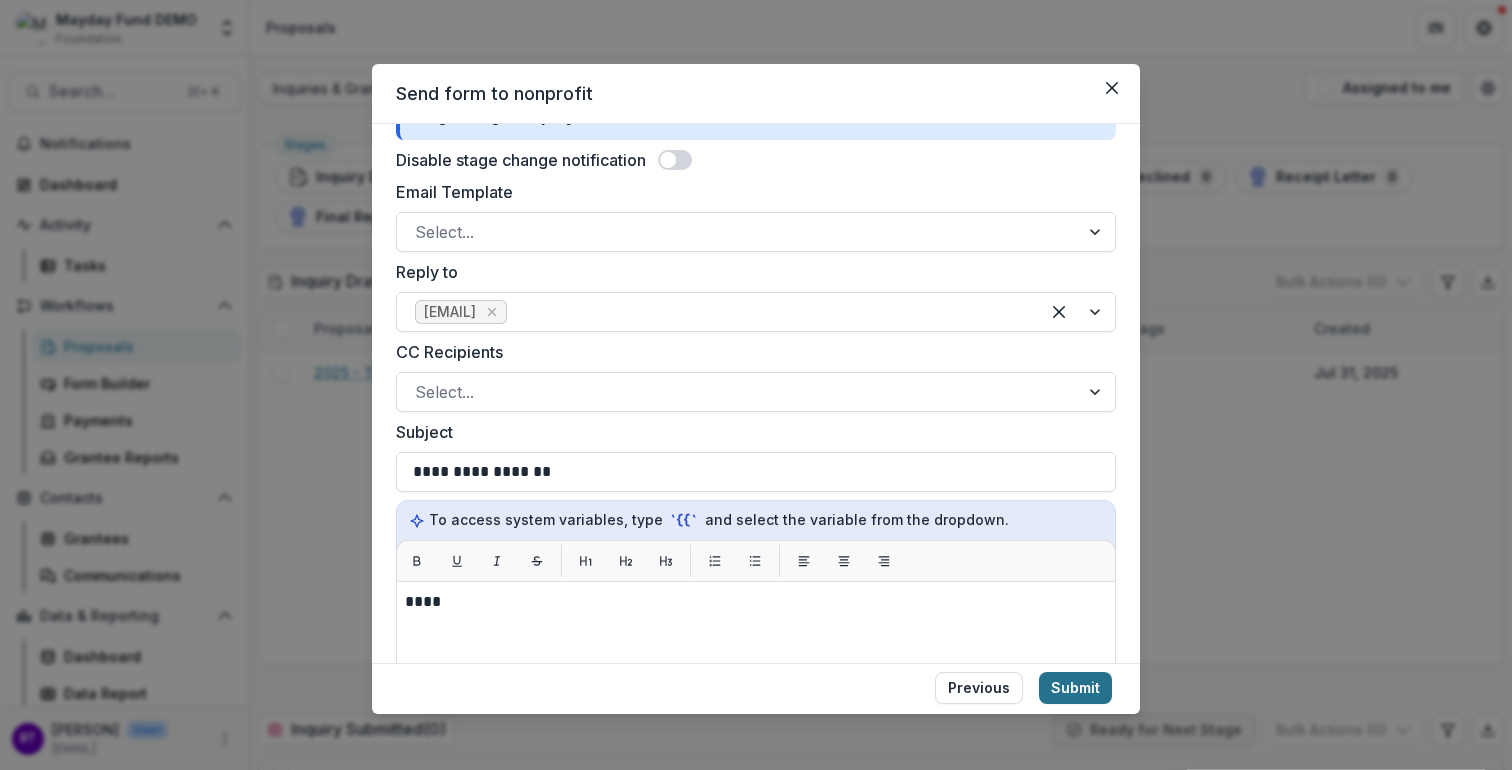 click on "Submit" at bounding box center (1075, 688) 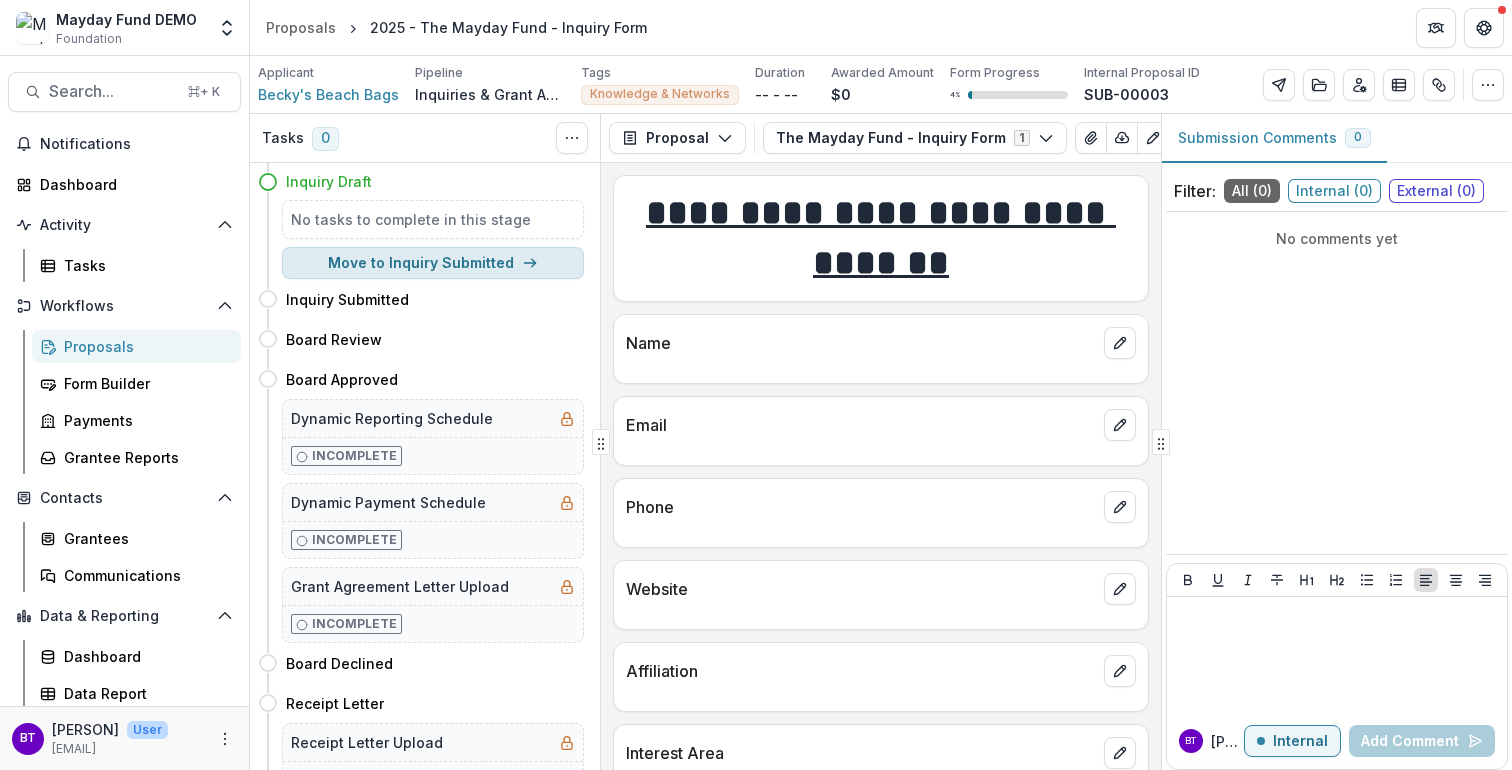 click on "Move to Inquiry Submitted" at bounding box center (433, 263) 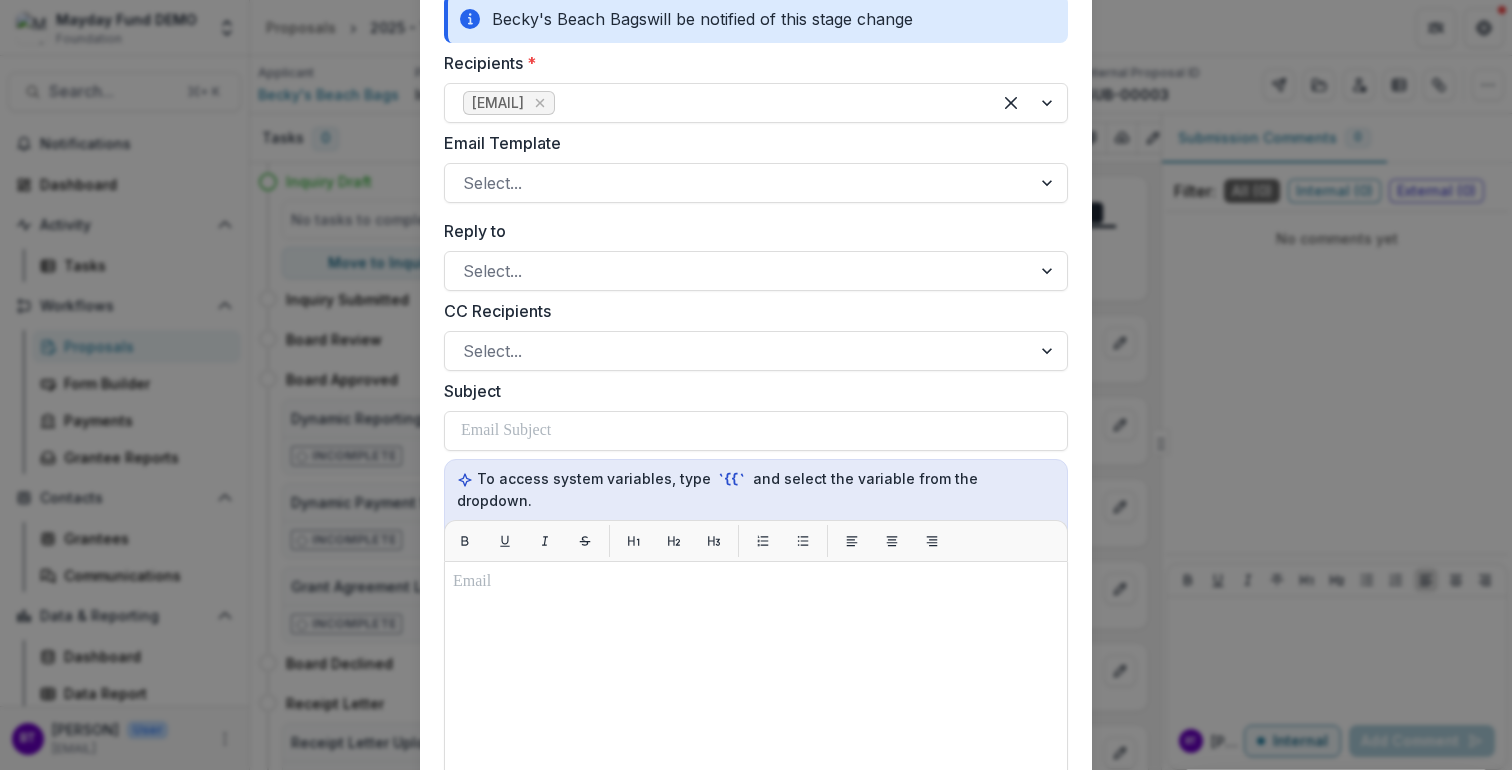 scroll, scrollTop: 0, scrollLeft: 0, axis: both 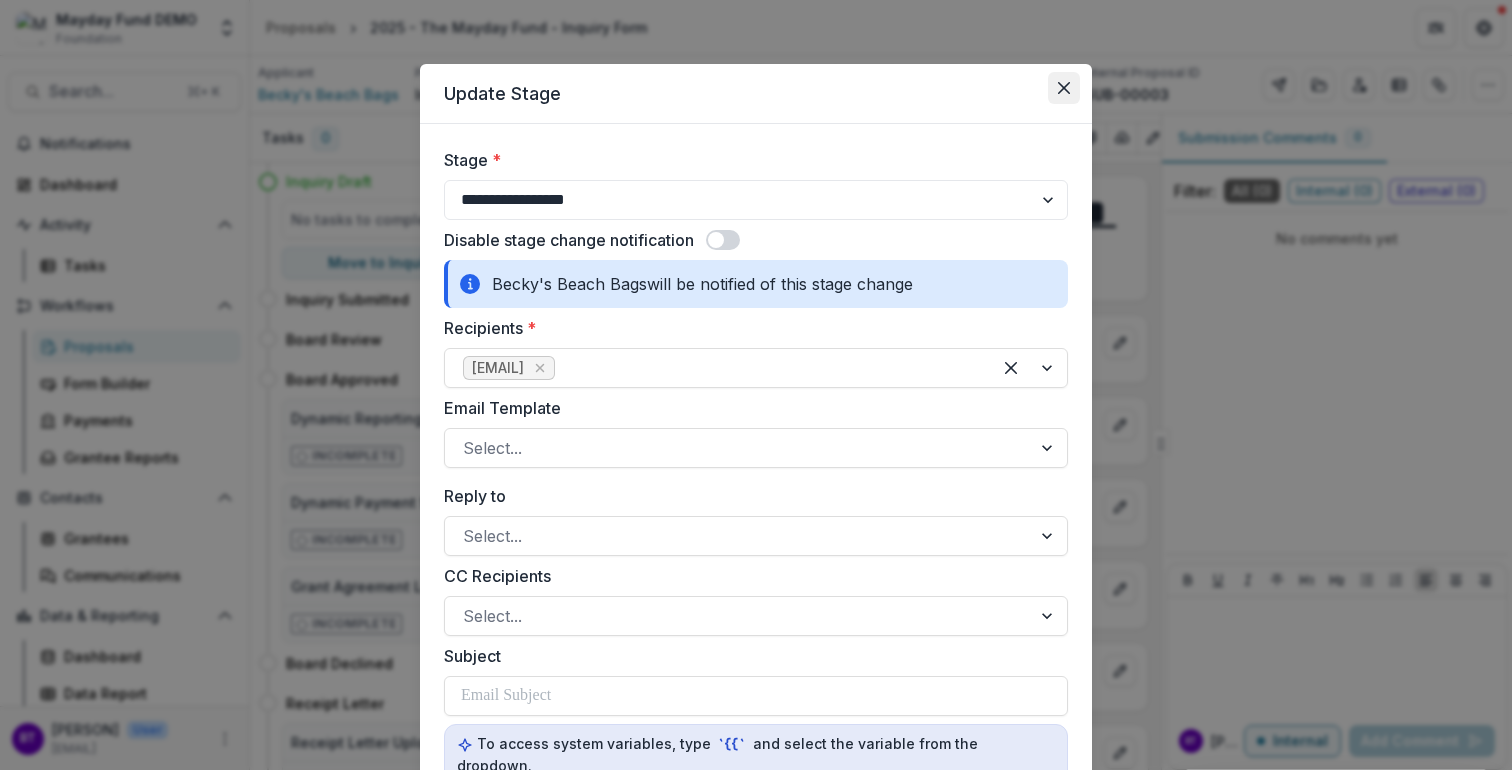 click 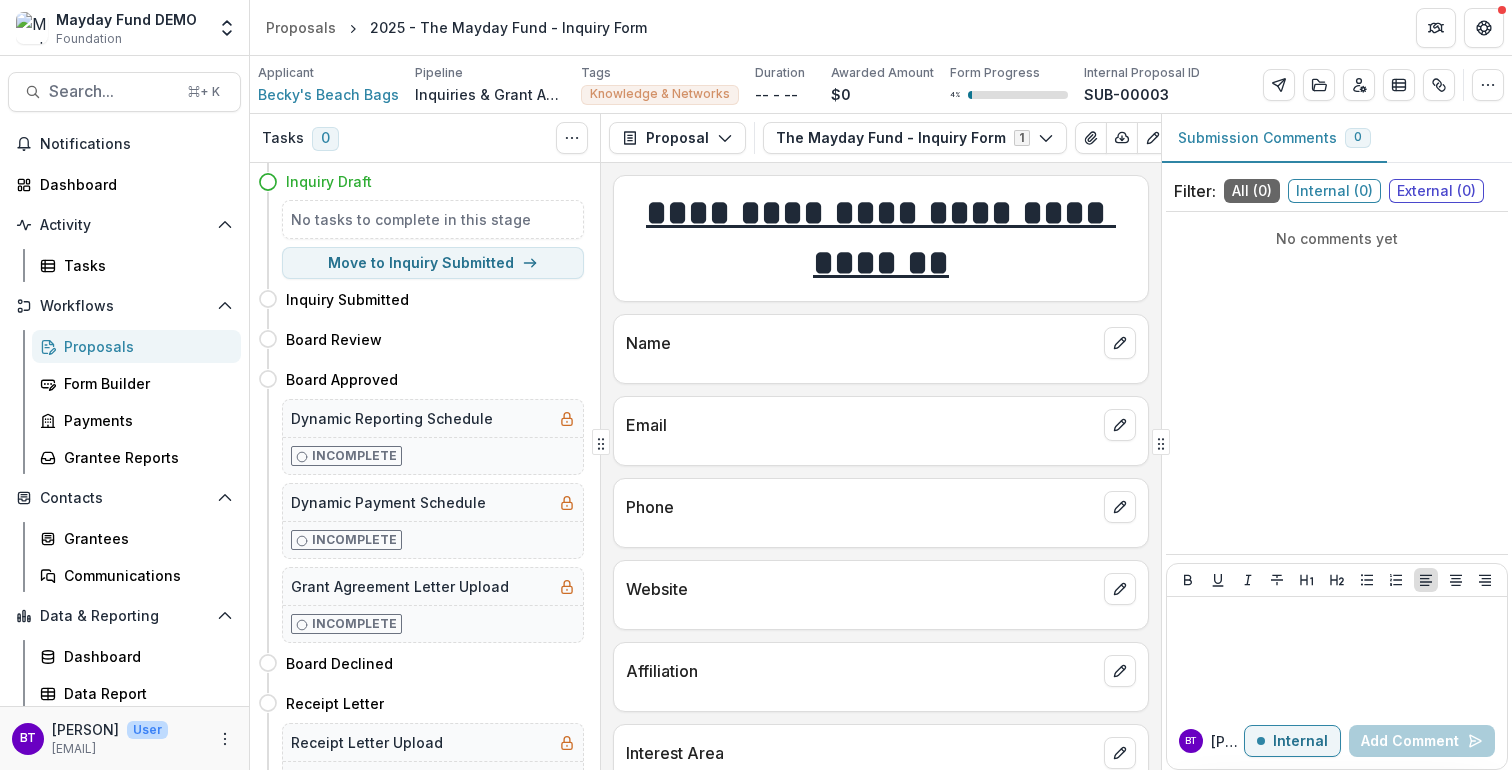 click on "Inquiry Draft" at bounding box center (329, 181) 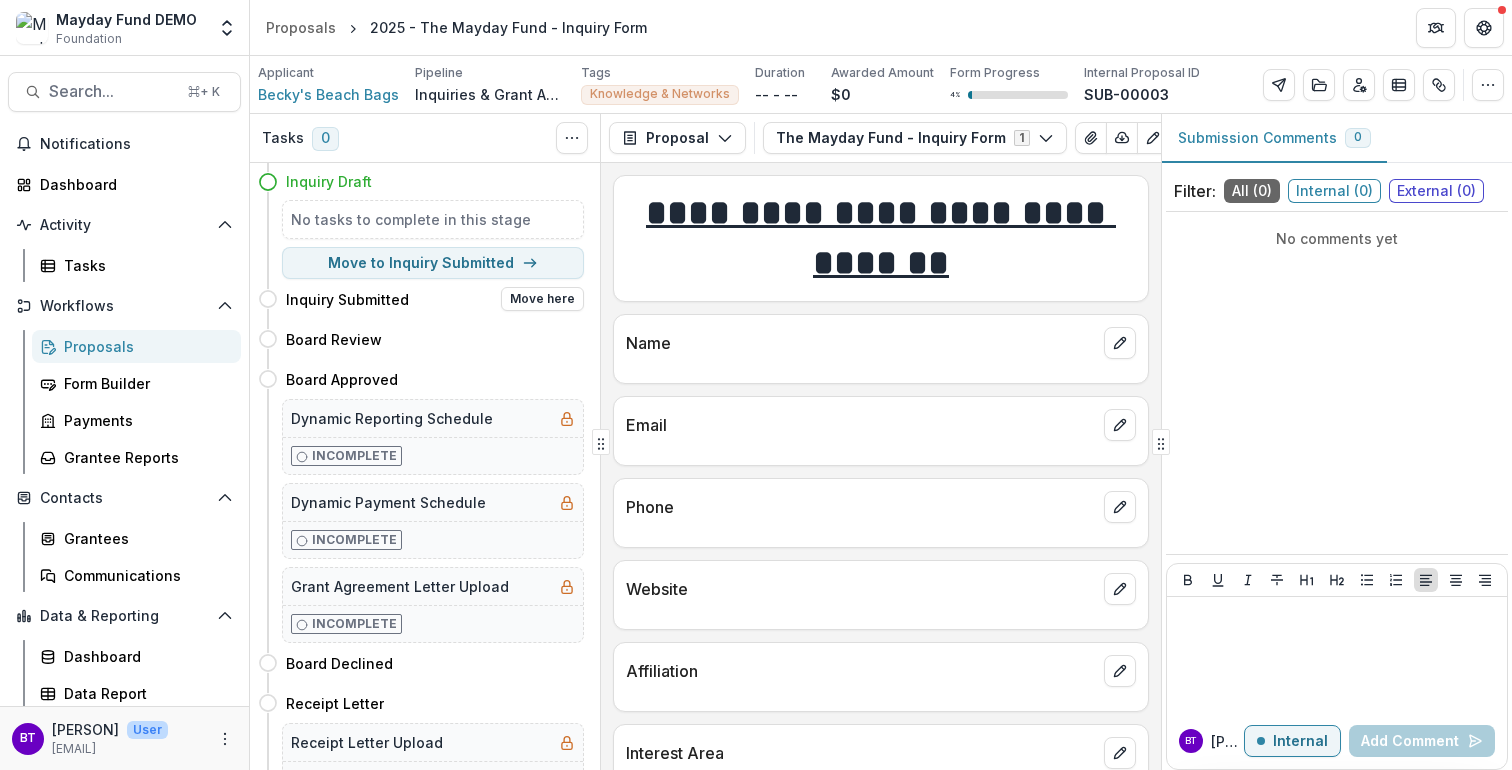 click on "Inquiry Submitted" at bounding box center (347, 299) 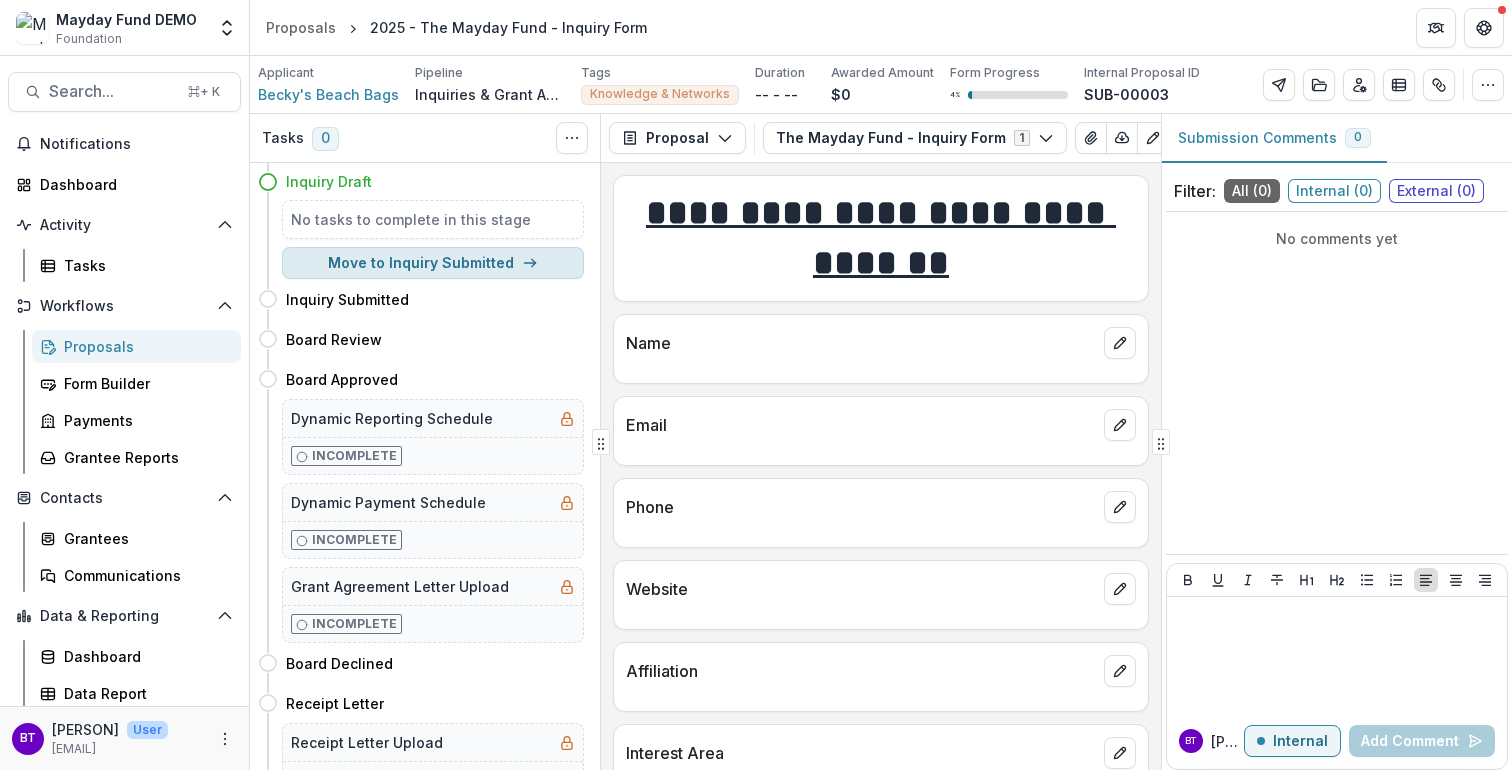 click on "Move to Inquiry Submitted" at bounding box center (433, 263) 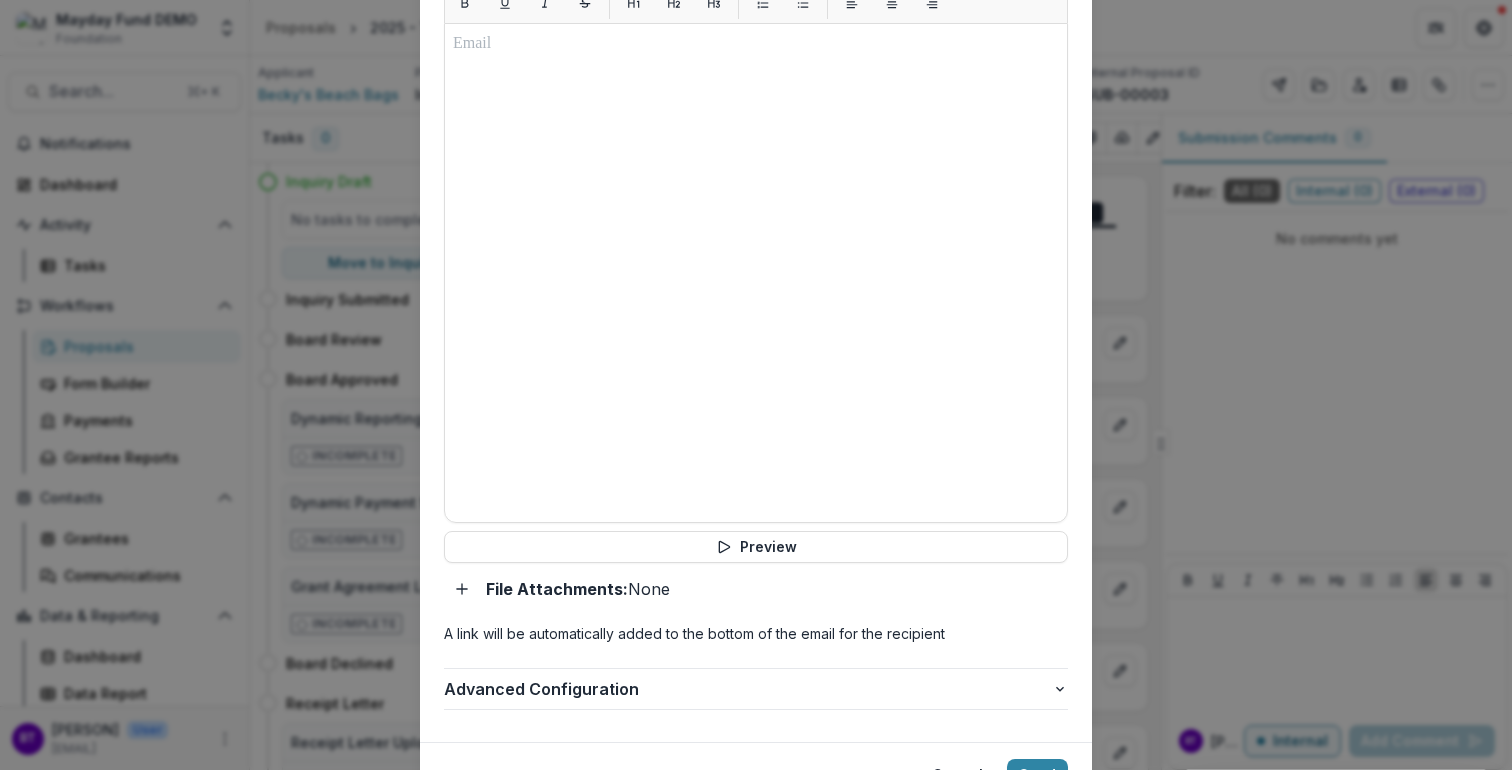 scroll, scrollTop: 882, scrollLeft: 0, axis: vertical 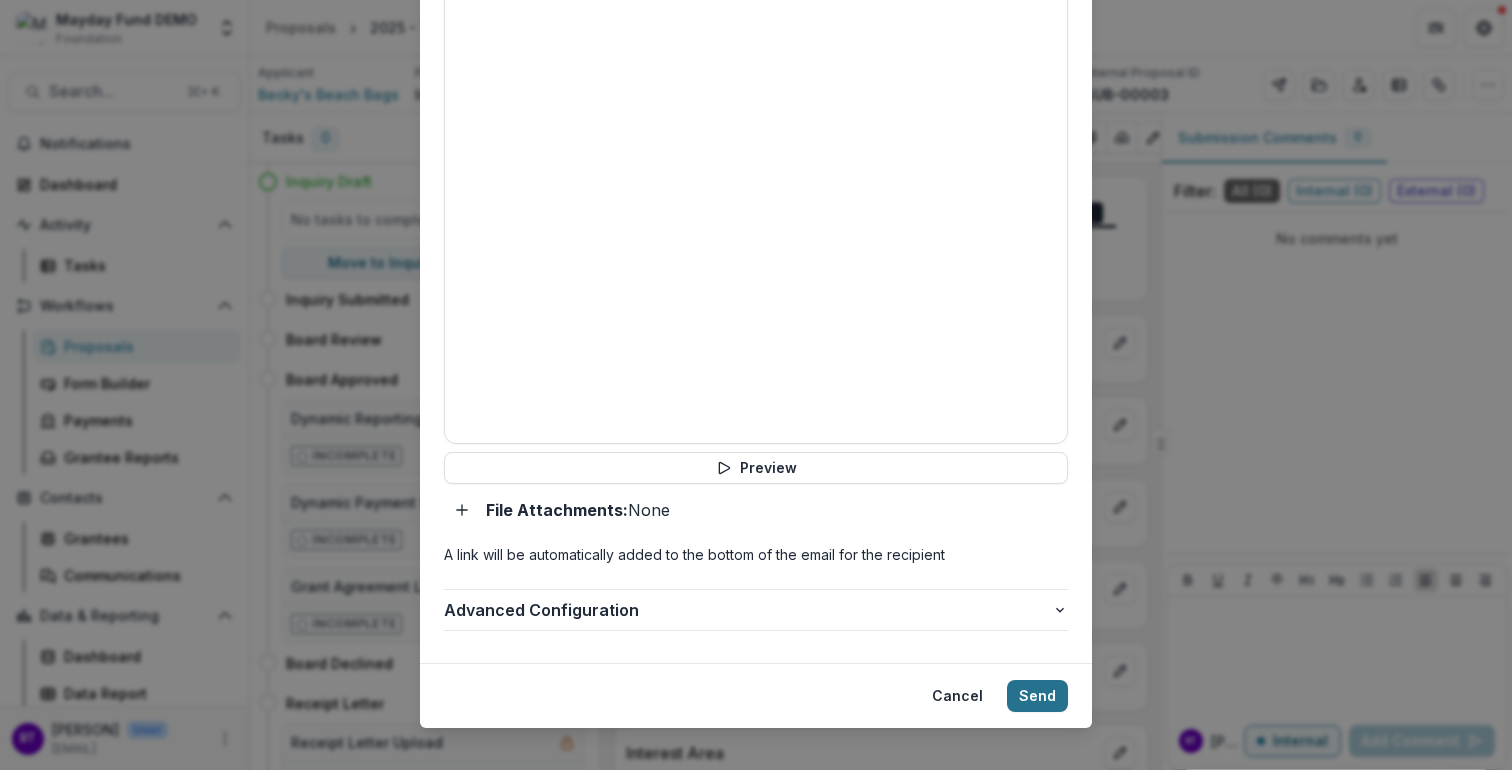 click on "Send" at bounding box center (1037, 696) 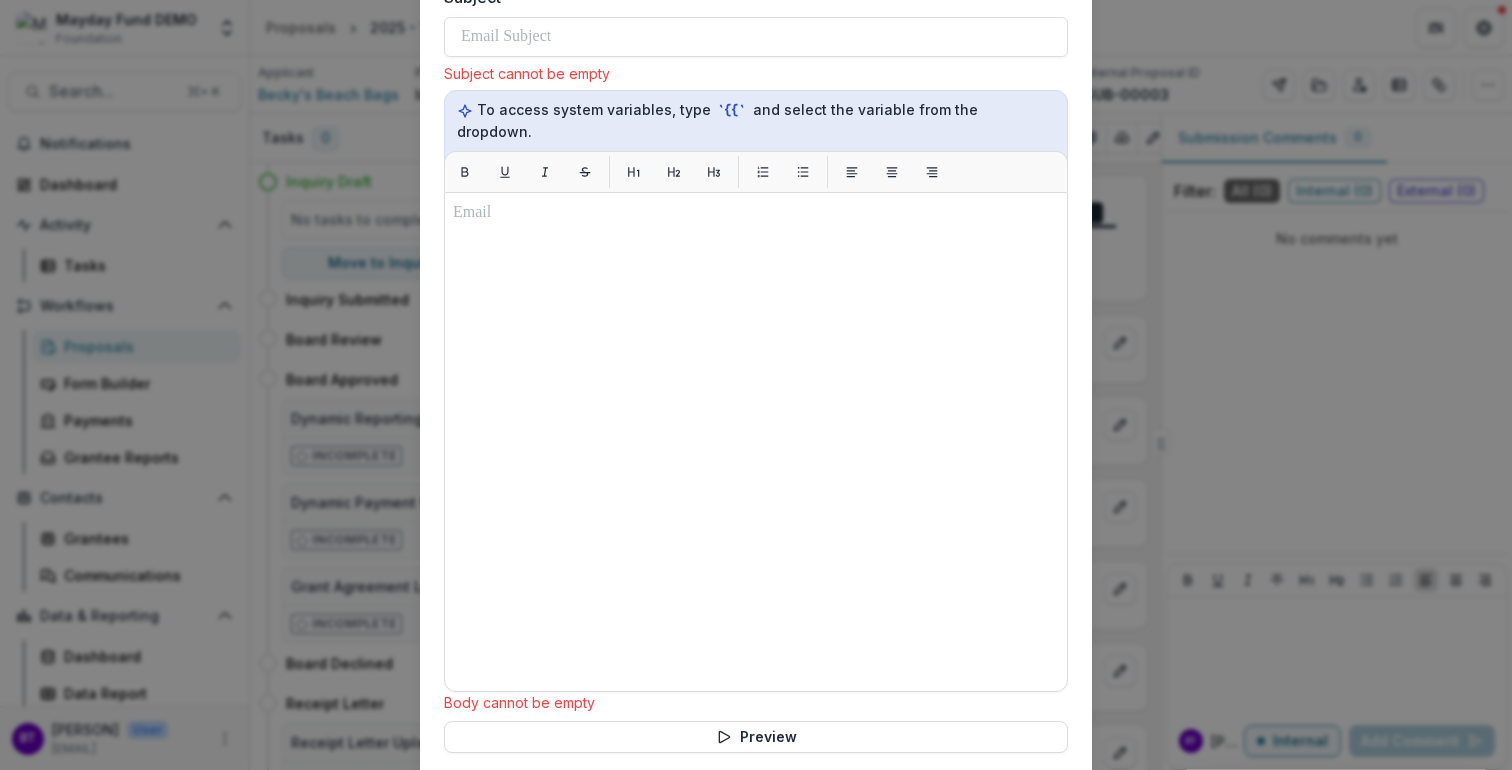scroll, scrollTop: 535, scrollLeft: 0, axis: vertical 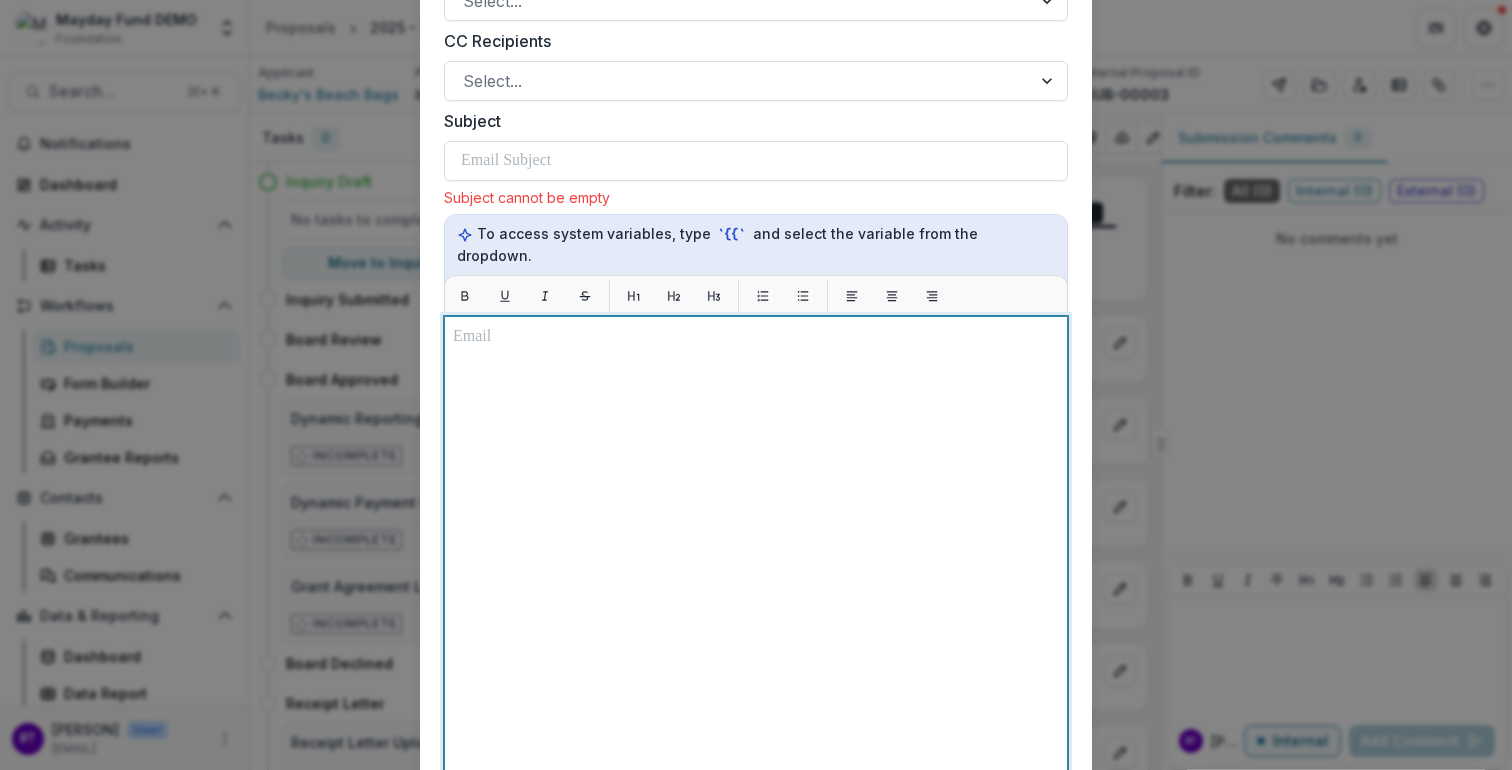 click at bounding box center [756, 566] 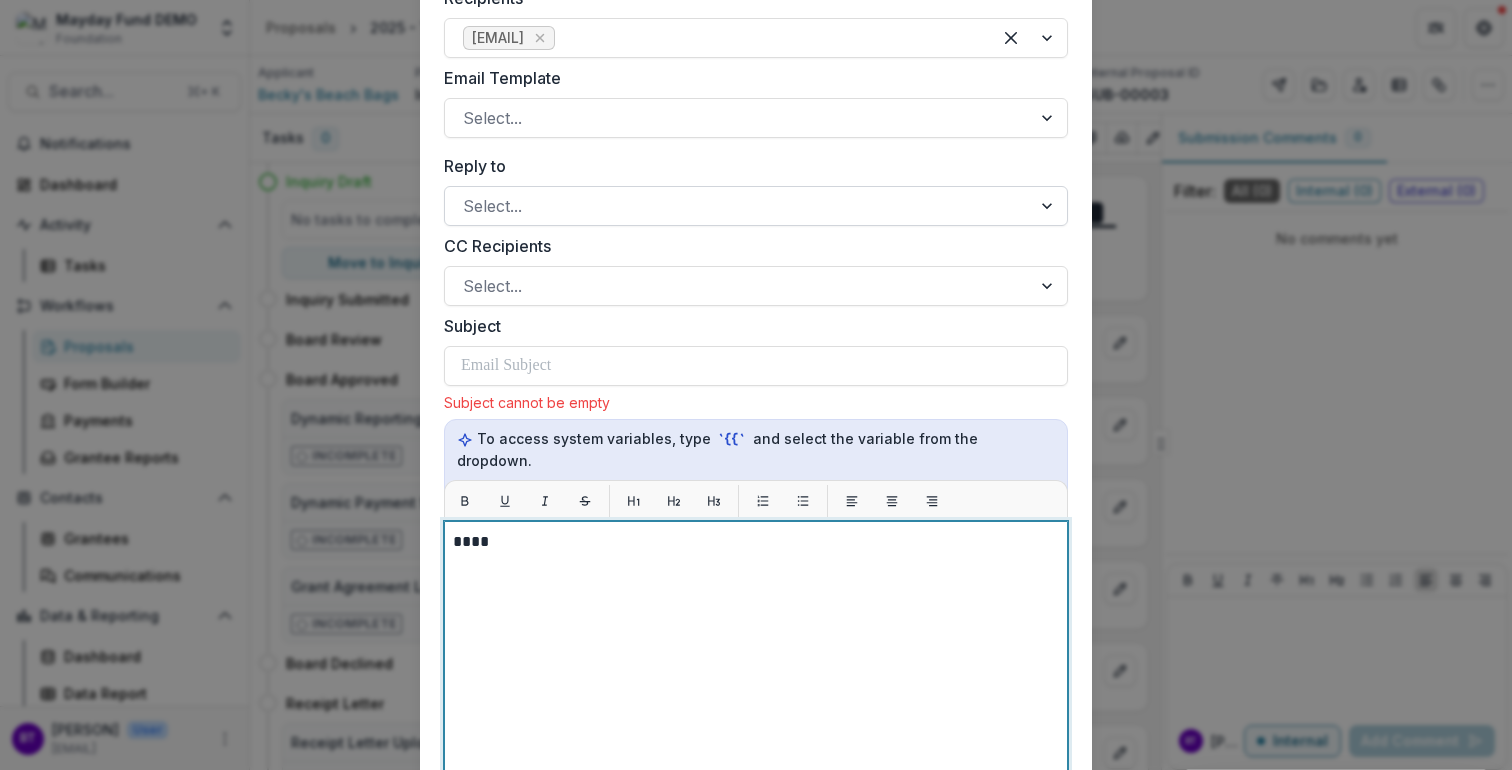 scroll, scrollTop: 0, scrollLeft: 0, axis: both 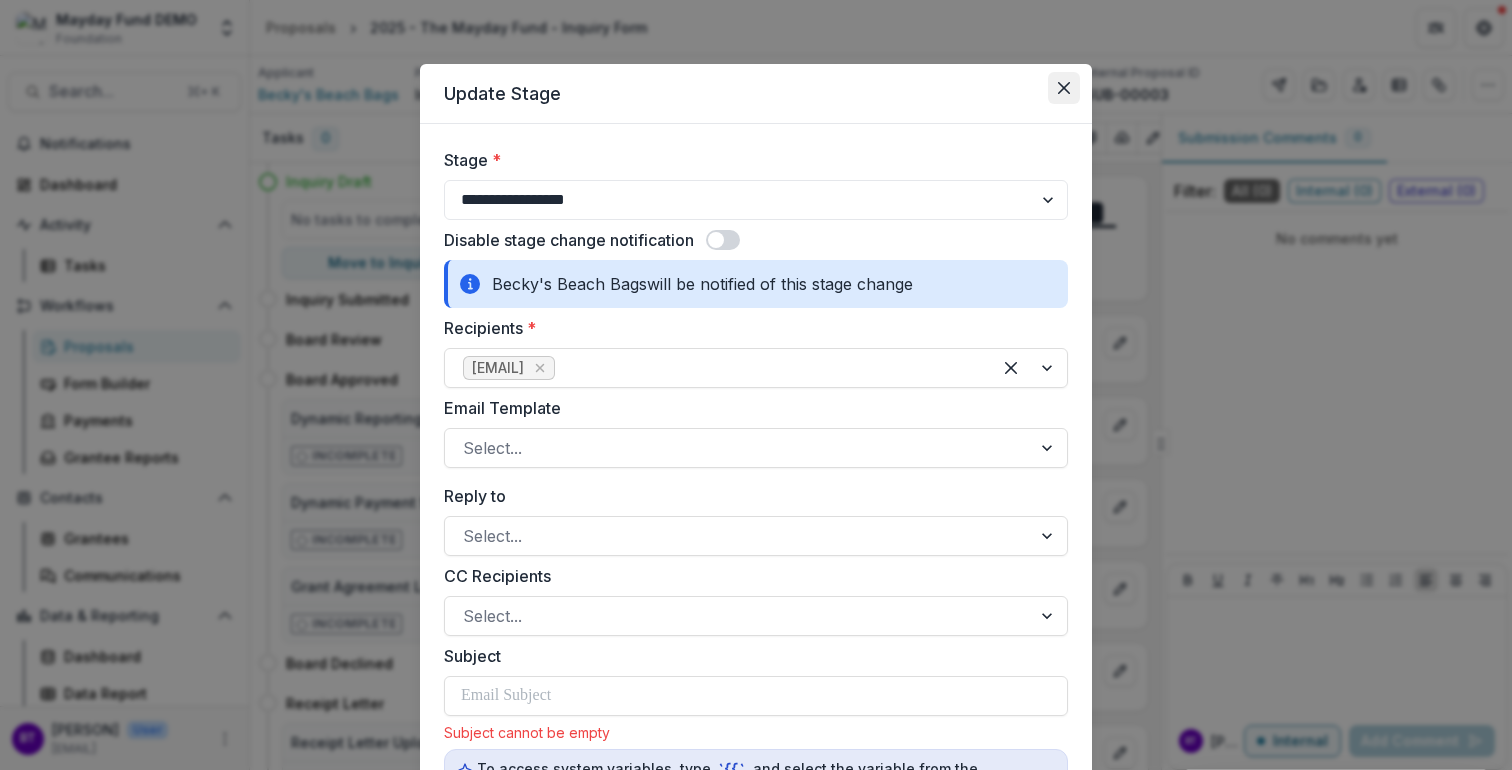 click 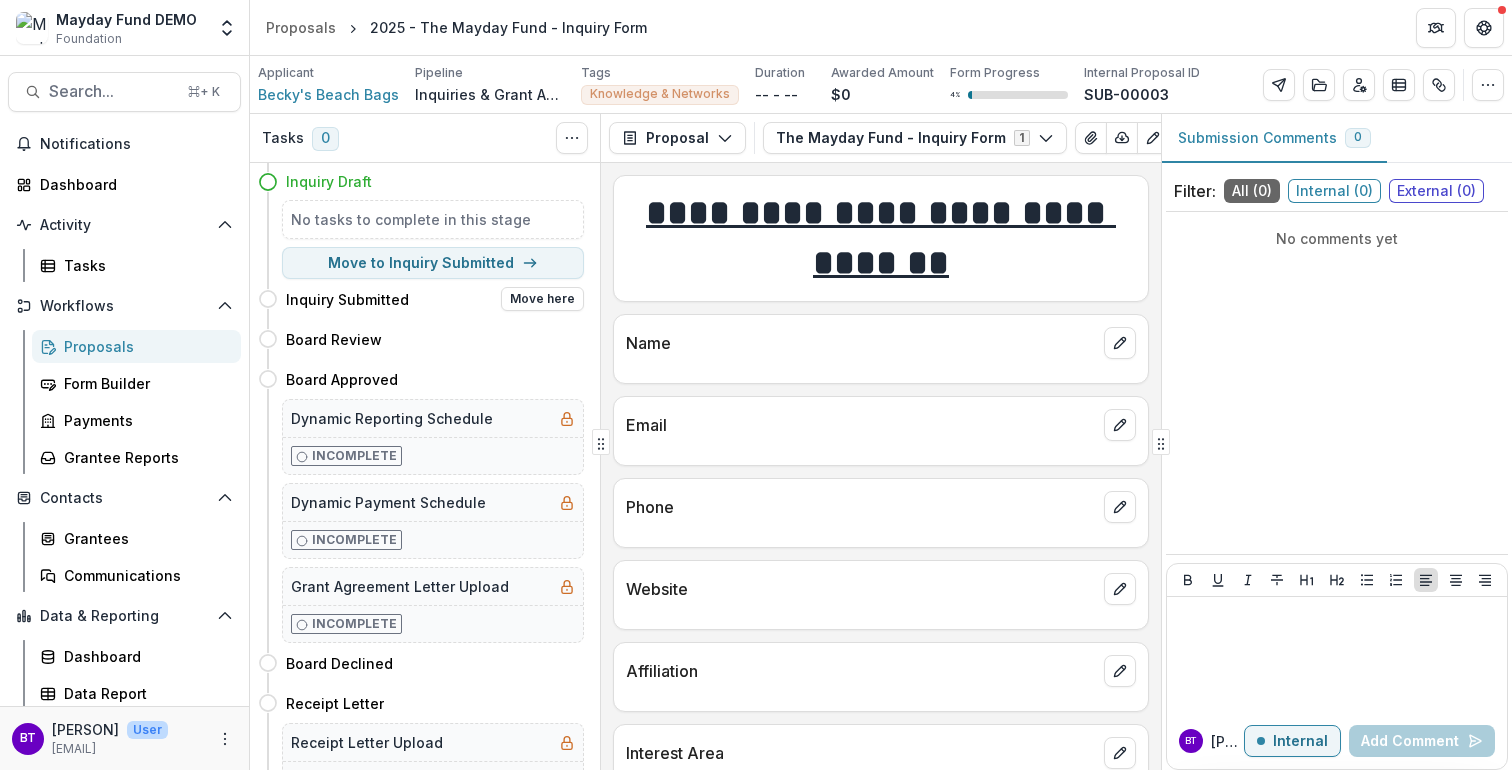 click on "Inquiry Submitted" at bounding box center [347, 299] 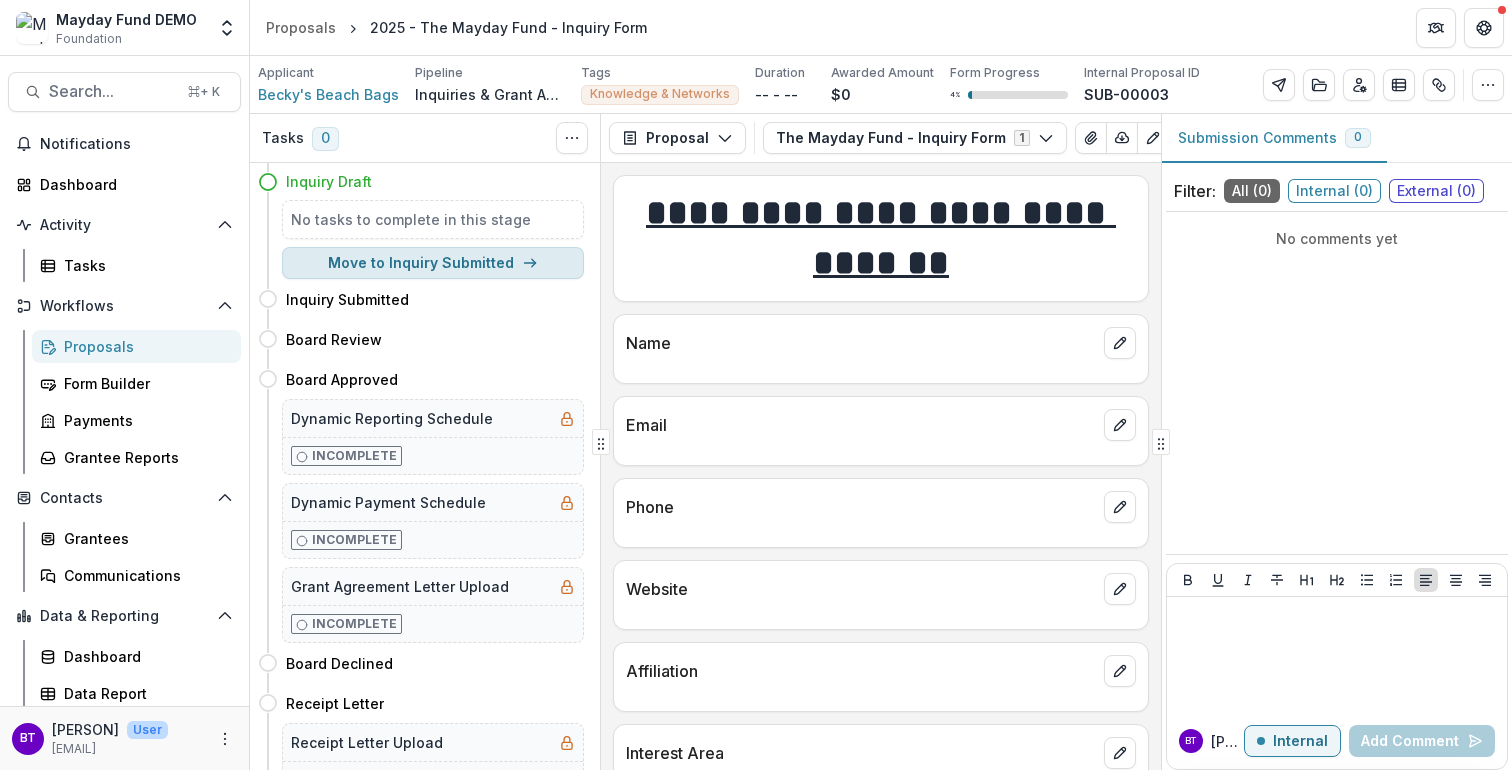 click on "Move to Inquiry Submitted" at bounding box center (433, 263) 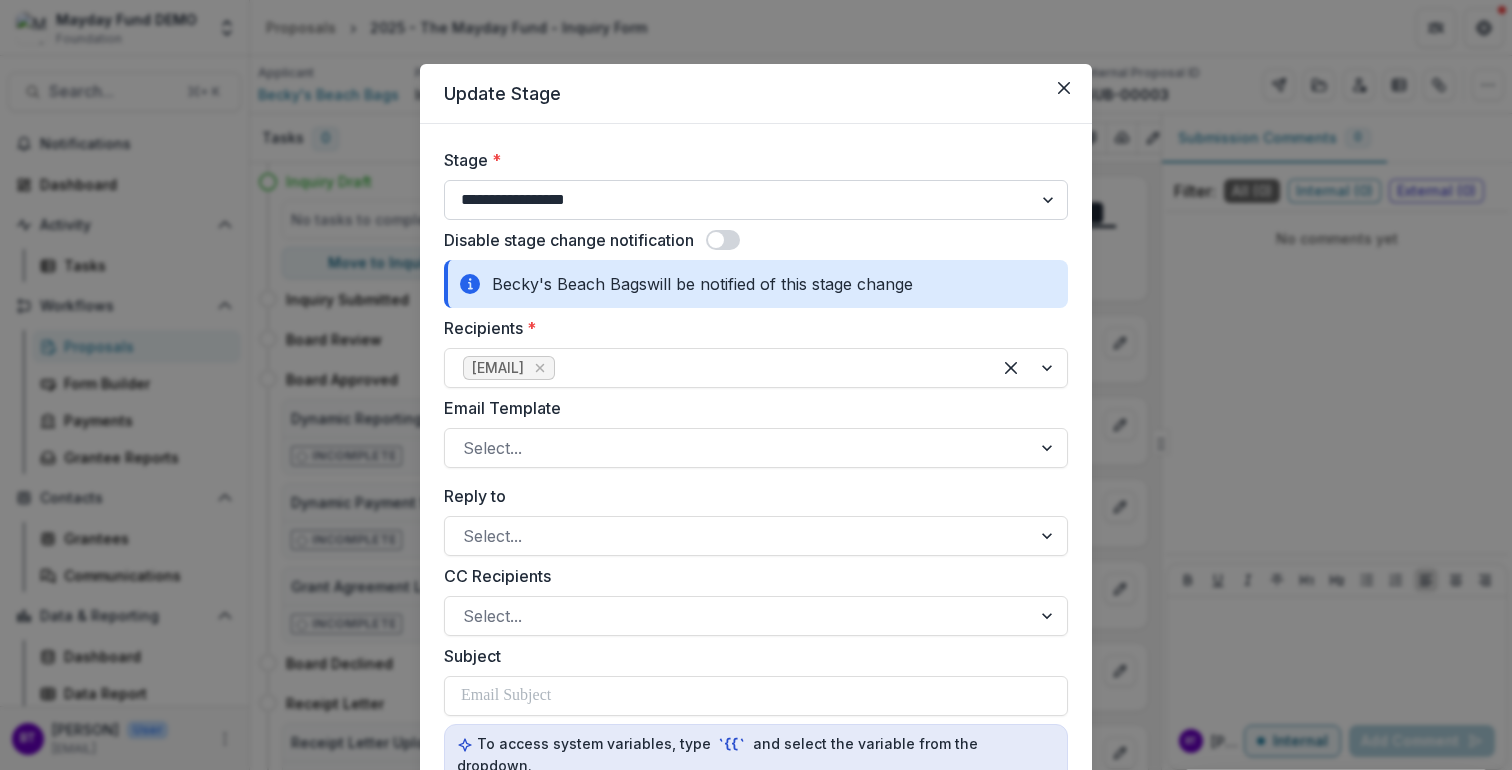click on "**********" at bounding box center (756, 200) 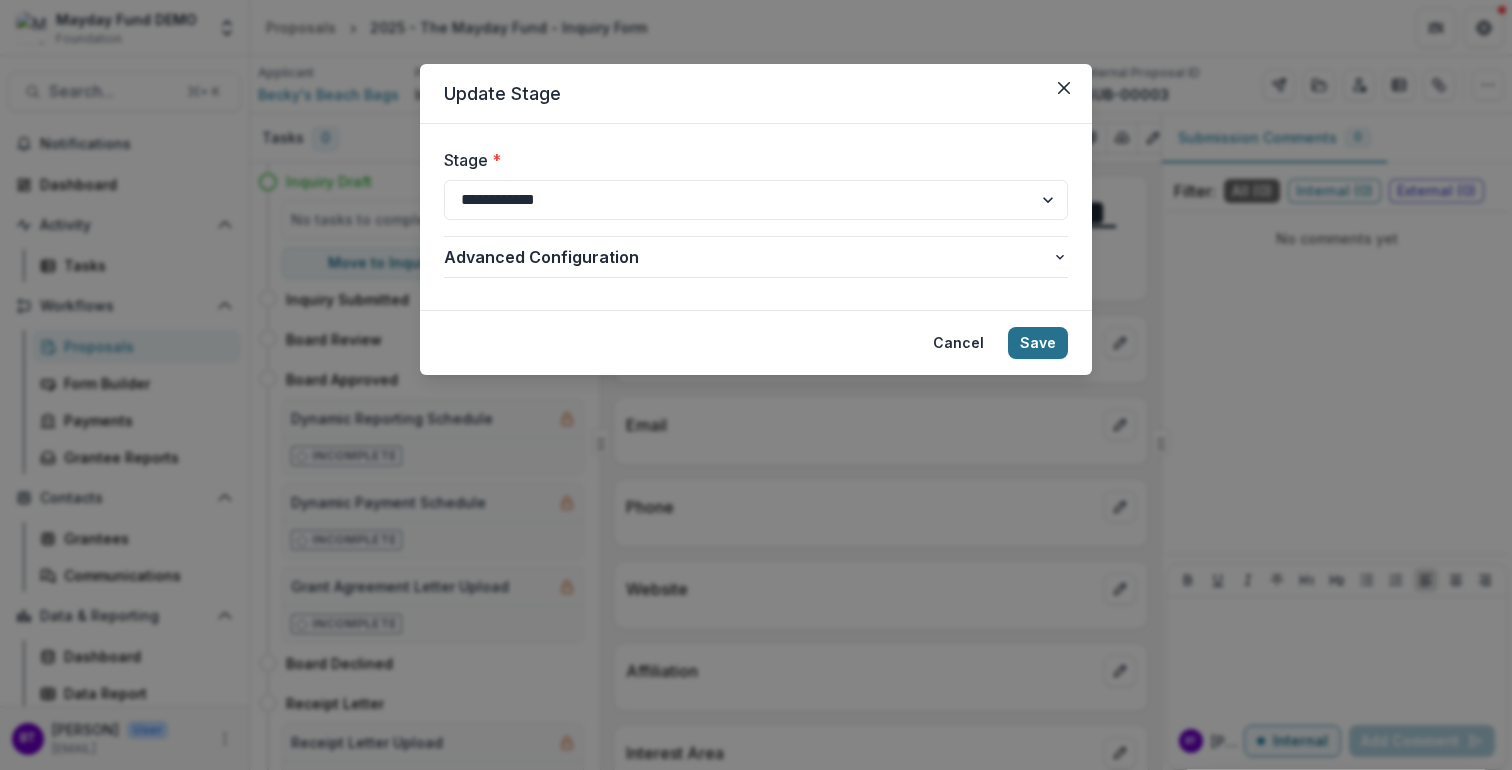 click on "Save" at bounding box center (1038, 343) 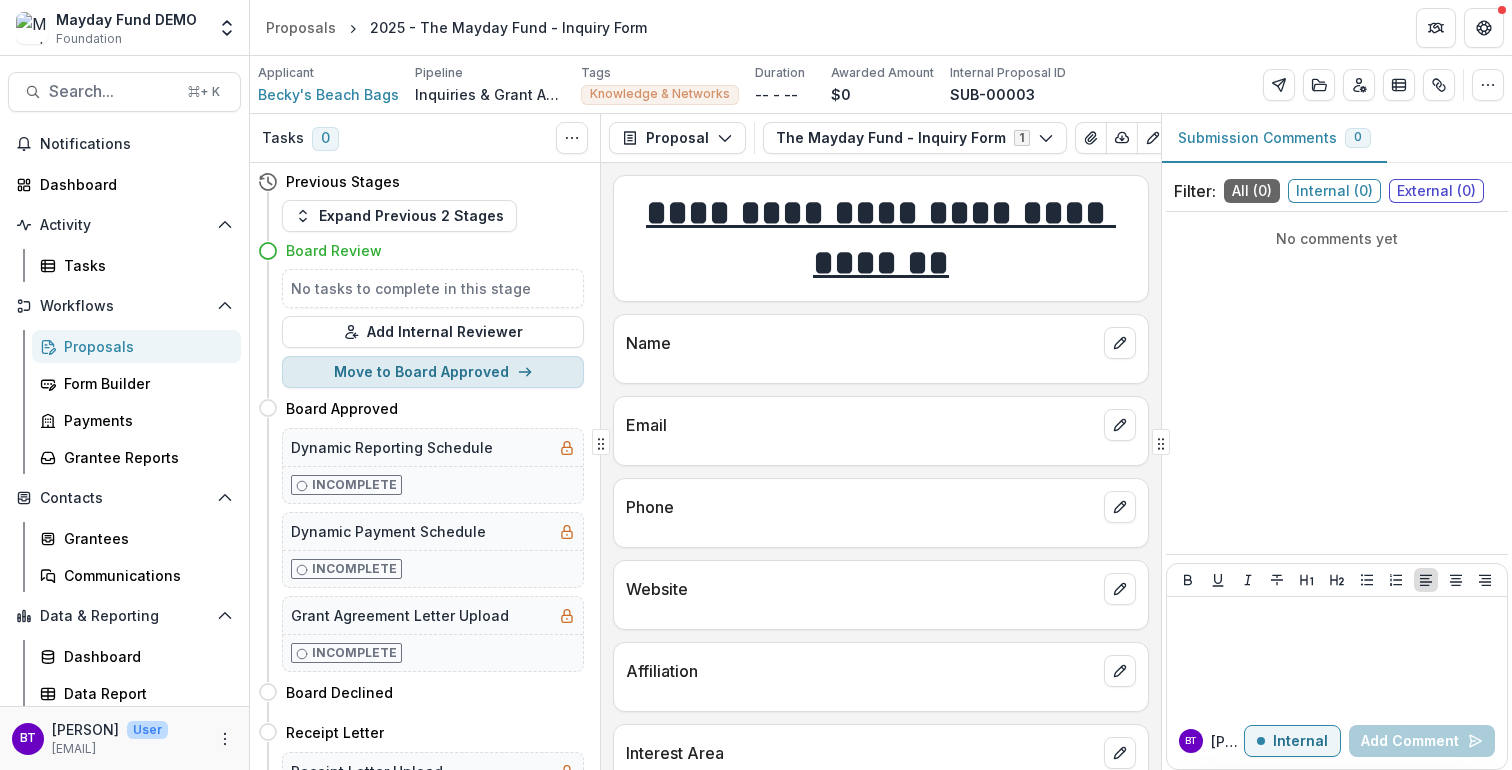 click on "Move to Board Approved" at bounding box center [433, 372] 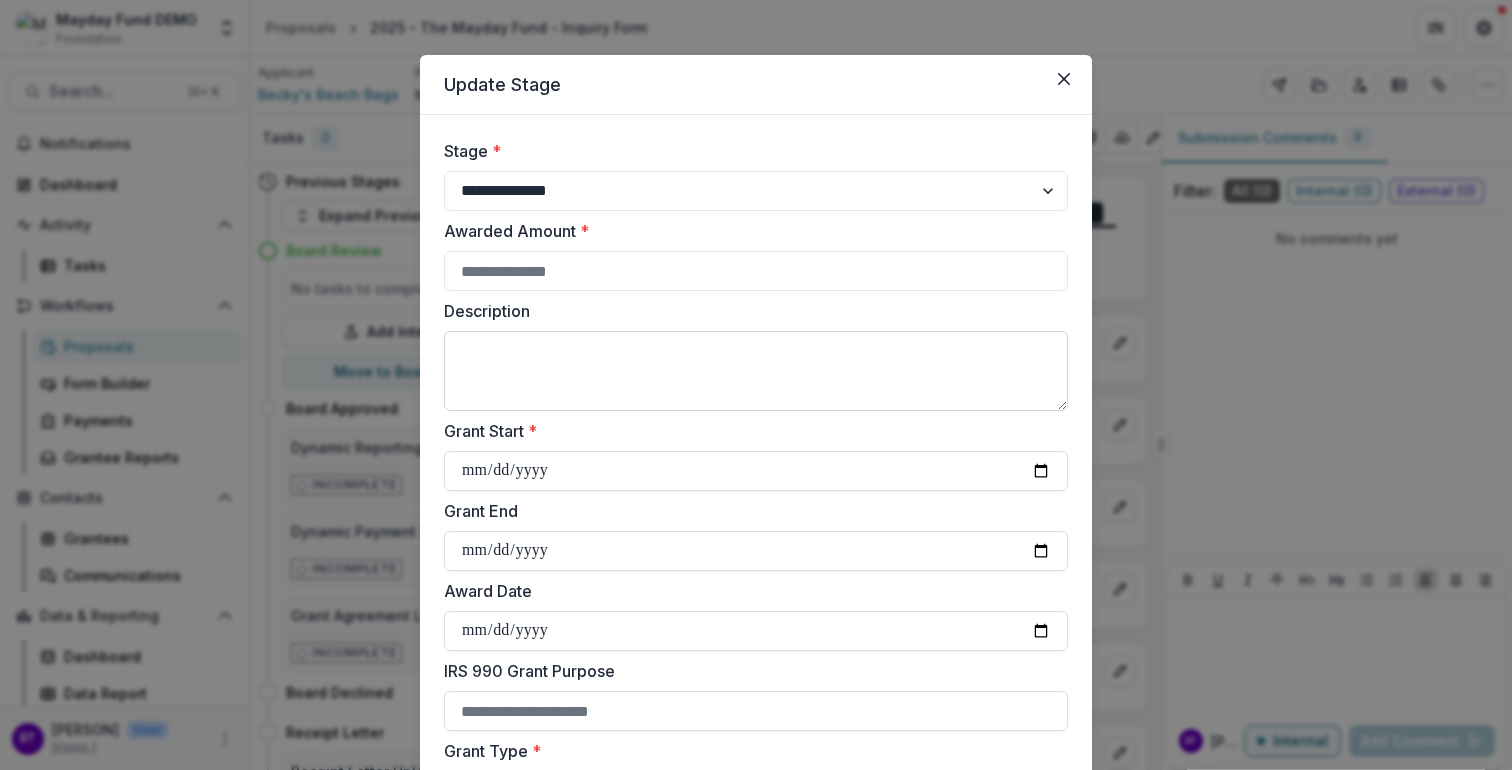 scroll, scrollTop: 7, scrollLeft: 0, axis: vertical 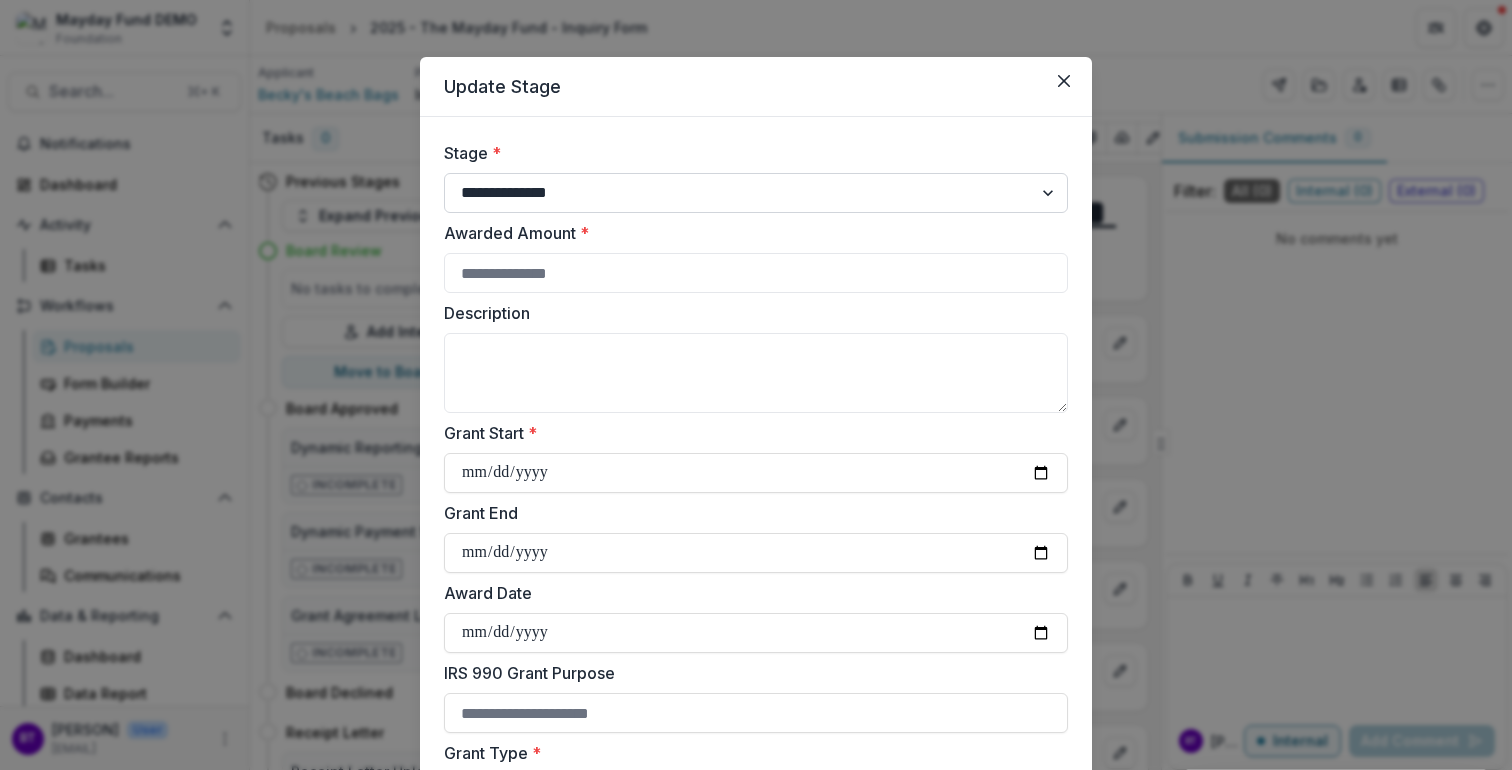 click on "**********" at bounding box center [756, 193] 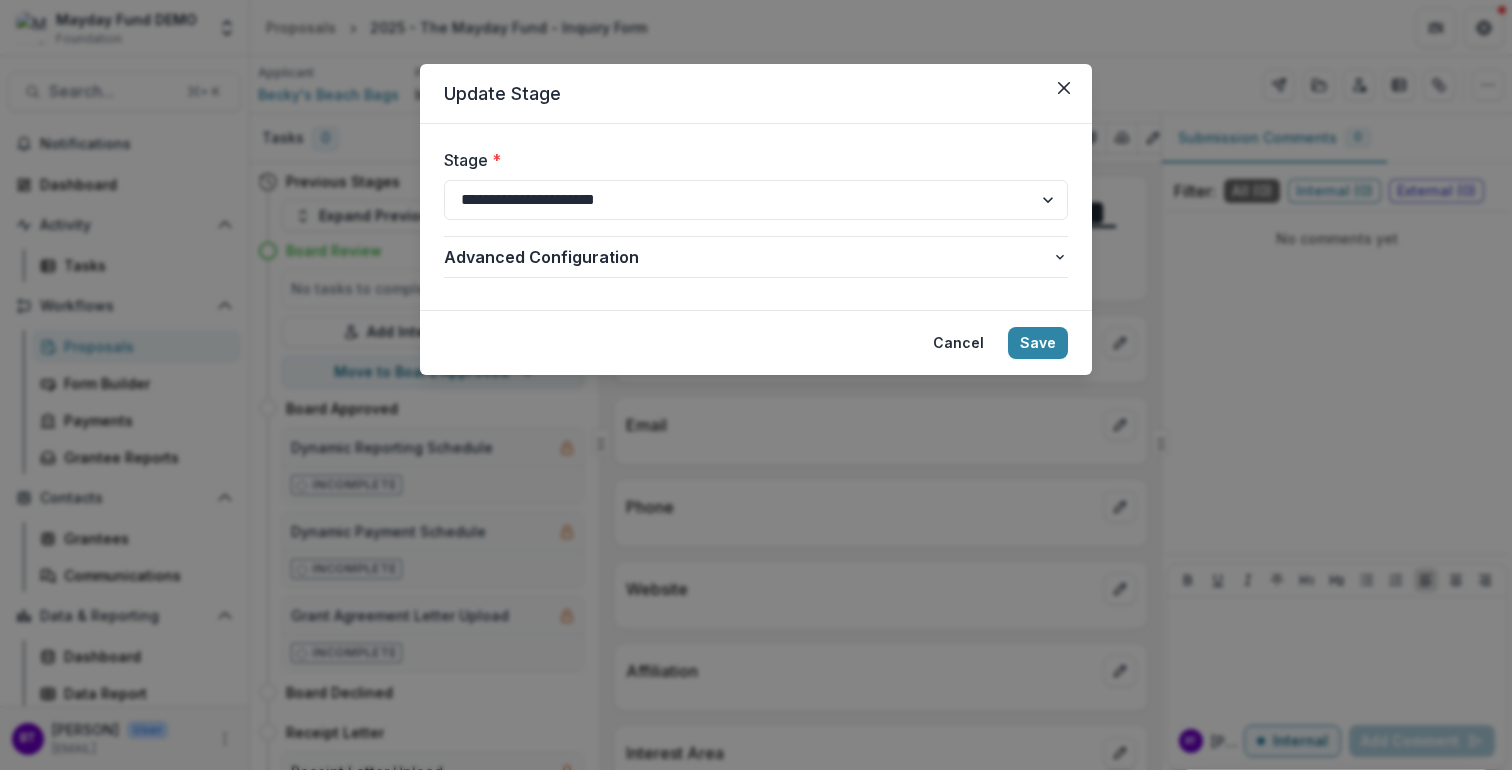scroll, scrollTop: 0, scrollLeft: 0, axis: both 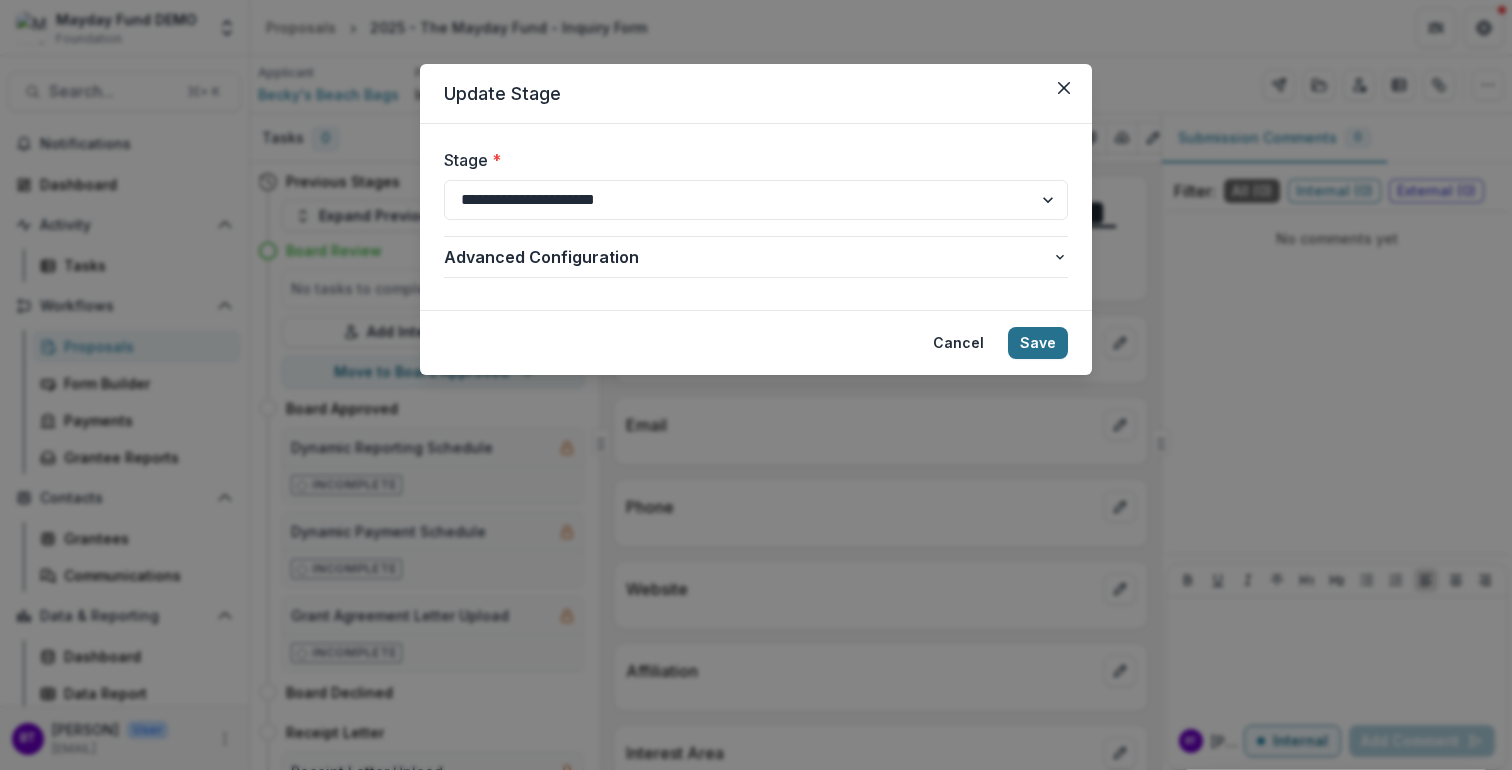 click on "Save" at bounding box center [1038, 343] 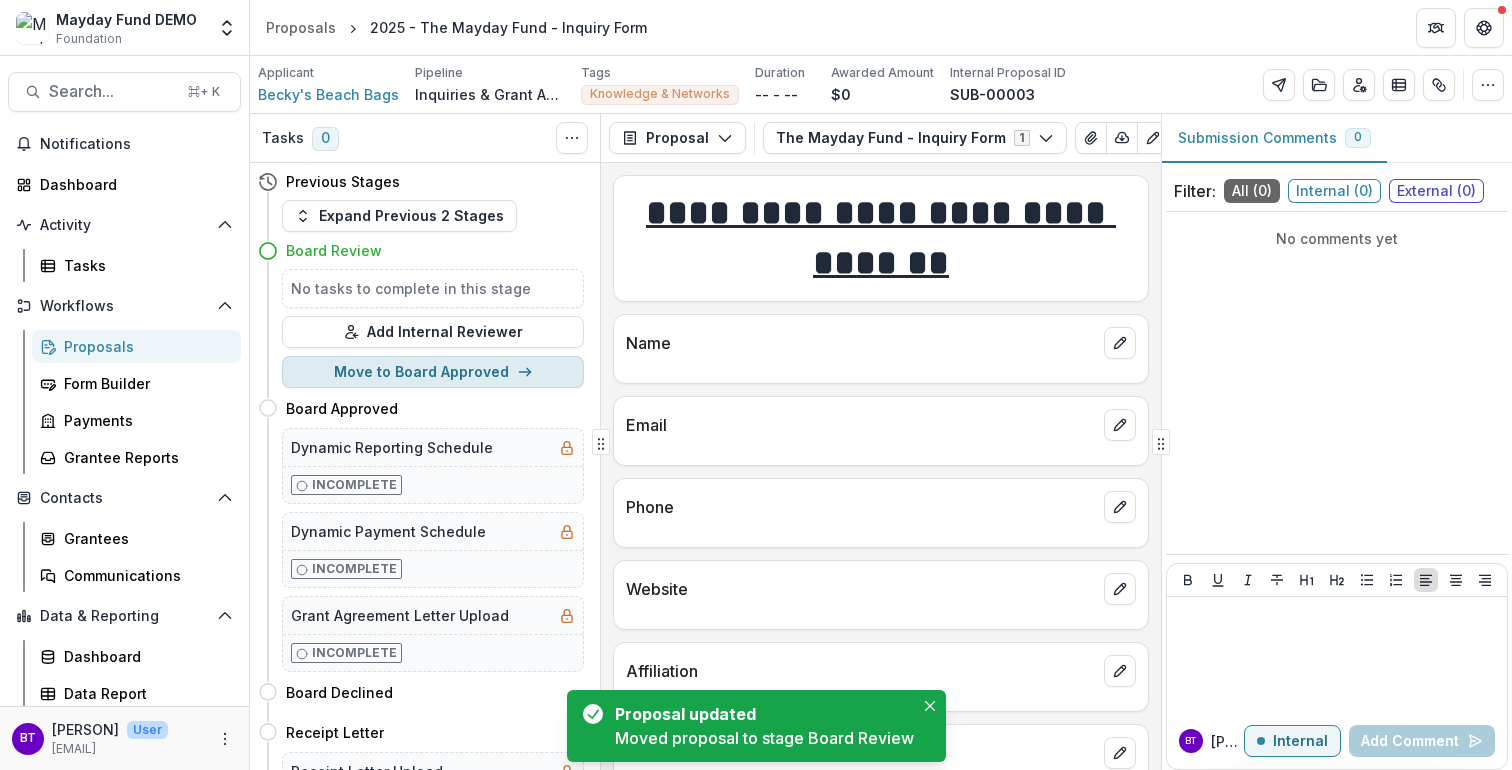 click on "Move to Board Approved" at bounding box center [433, 372] 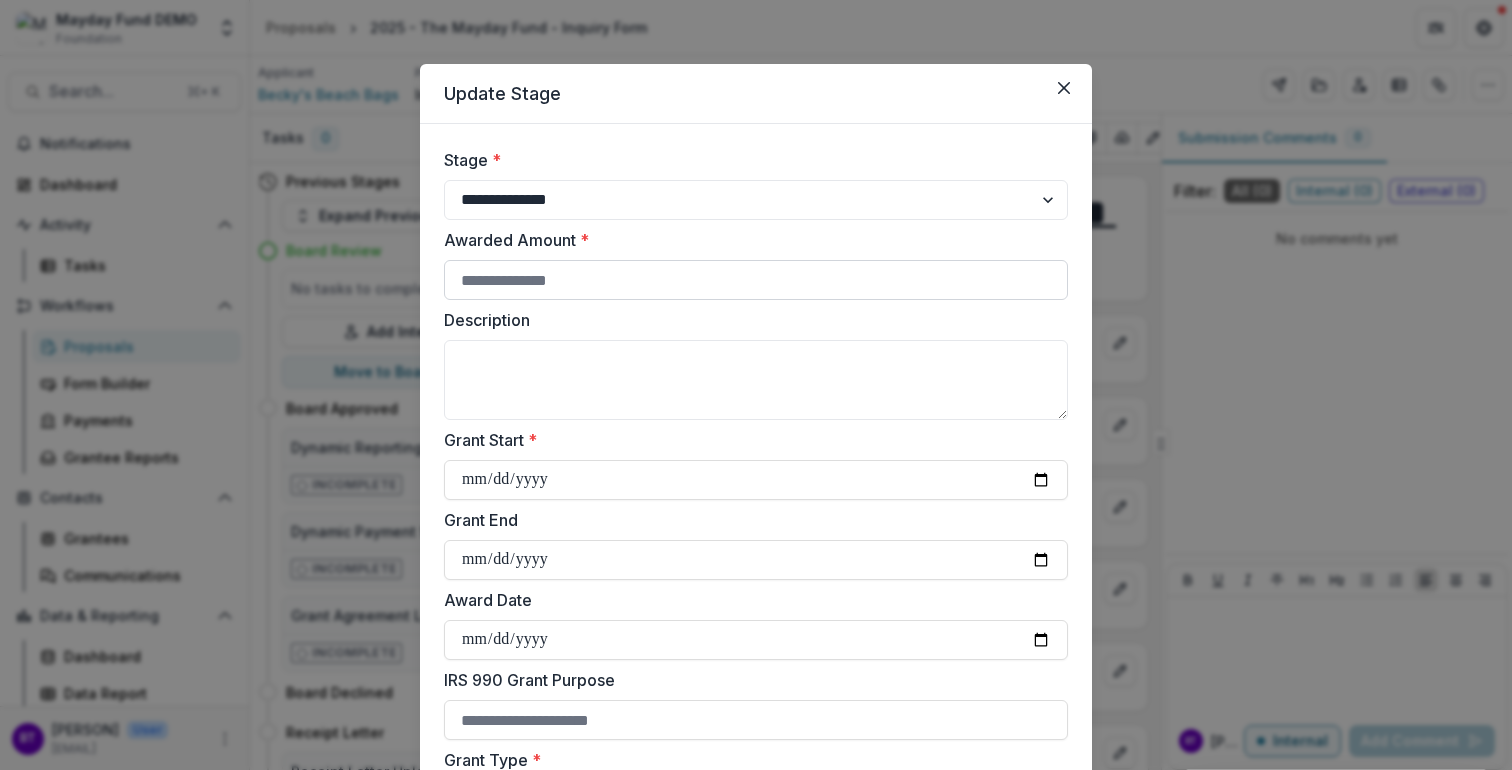 click on "Awarded Amount *" at bounding box center (756, 280) 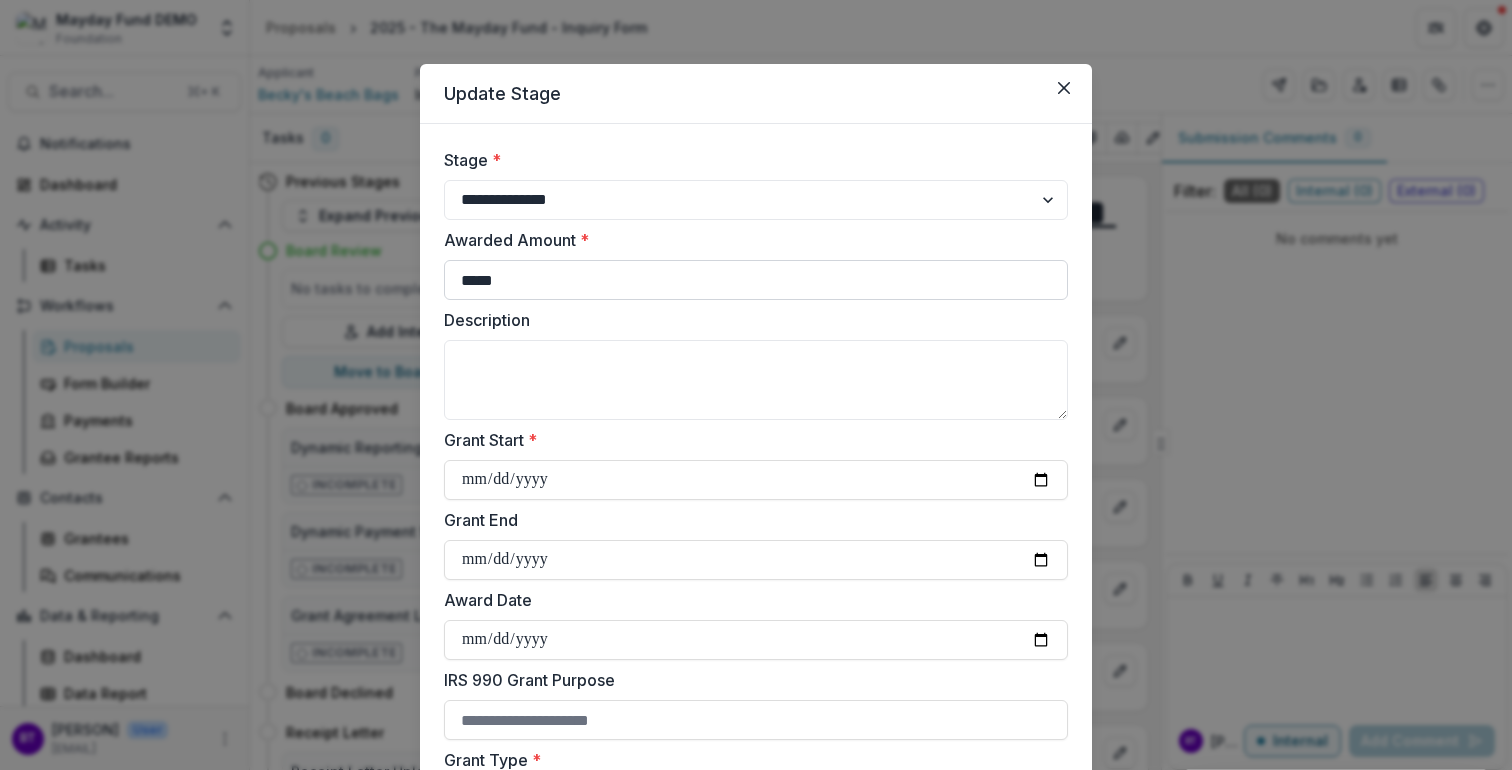 type on "*****" 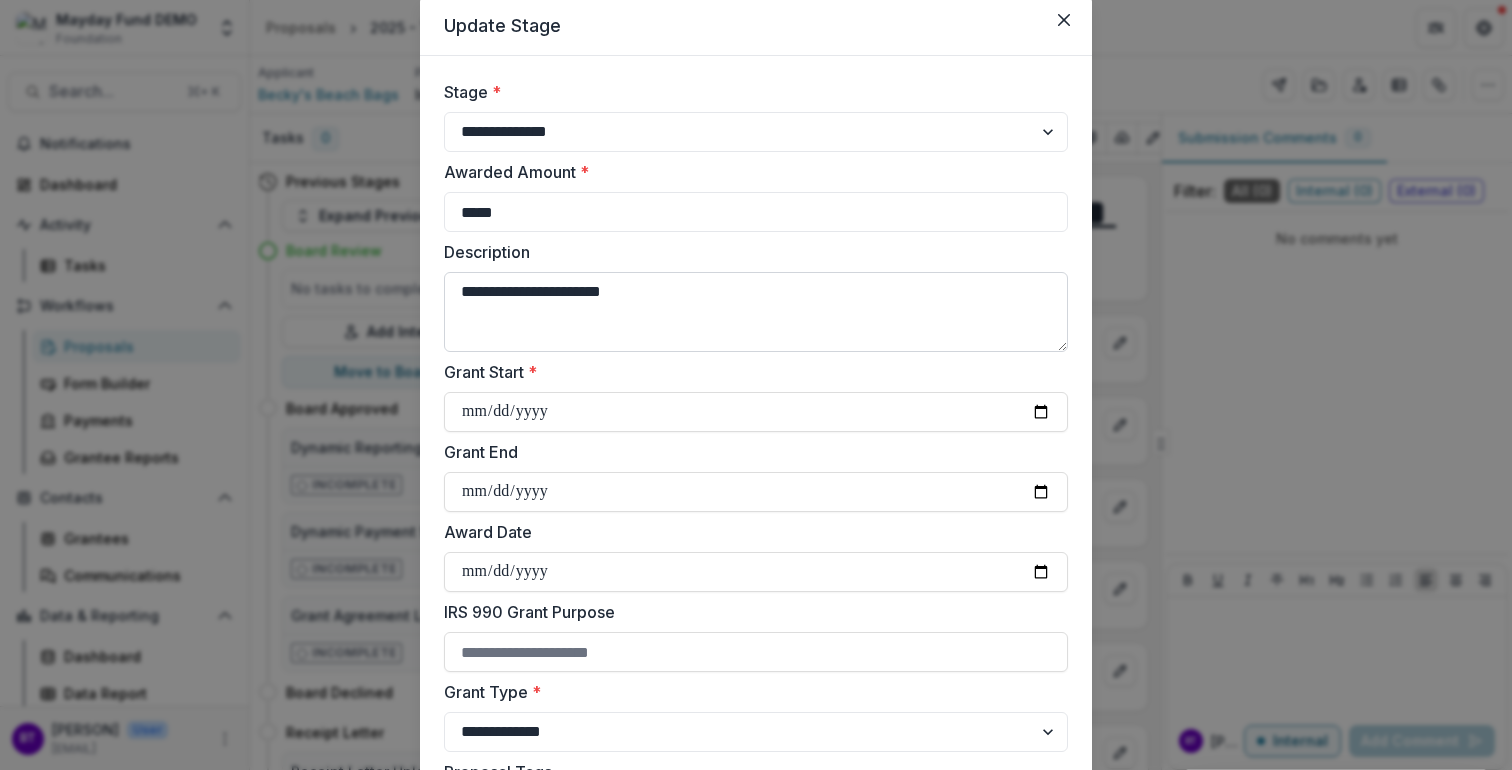scroll, scrollTop: 85, scrollLeft: 0, axis: vertical 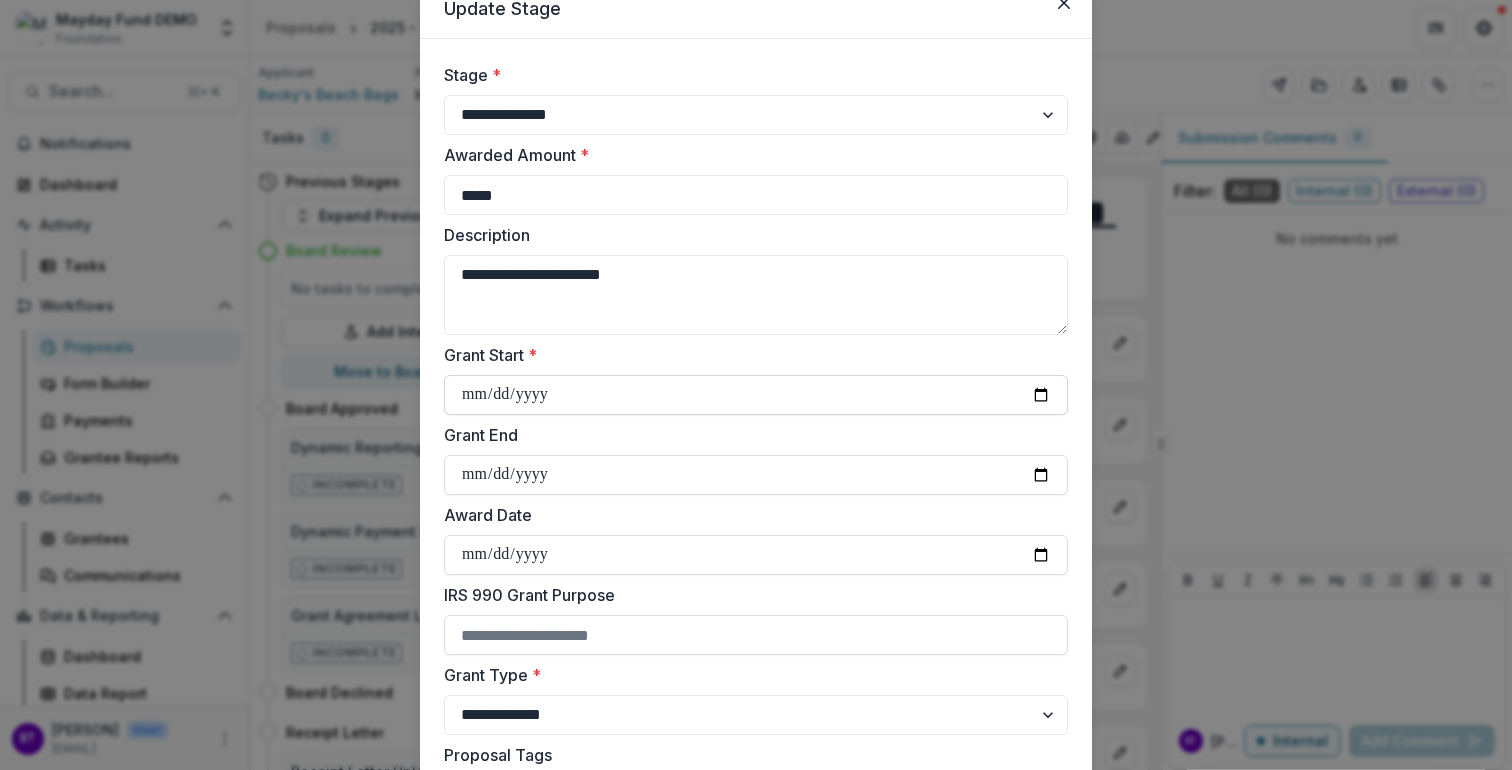 type on "**********" 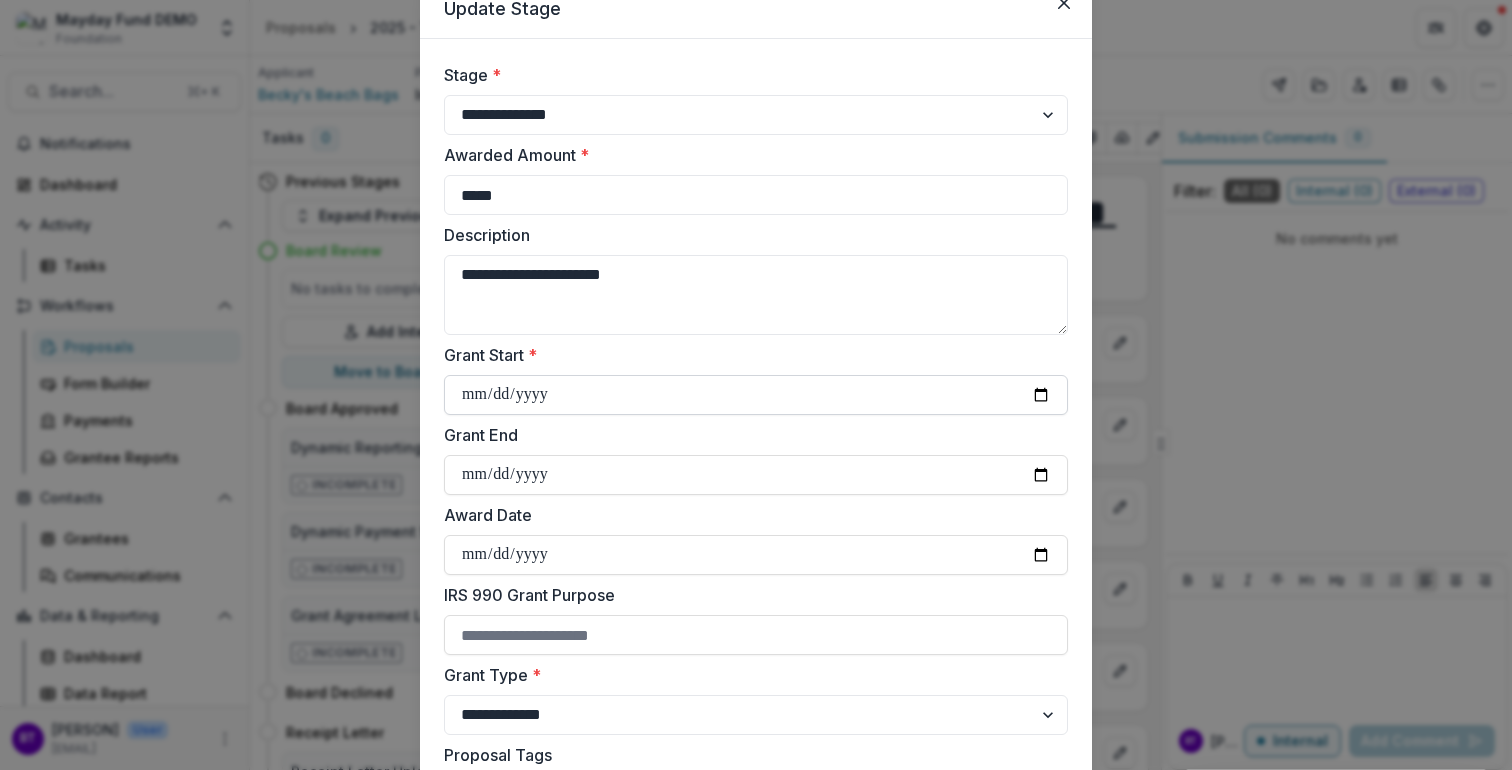 click on "Grant Start *" at bounding box center (756, 395) 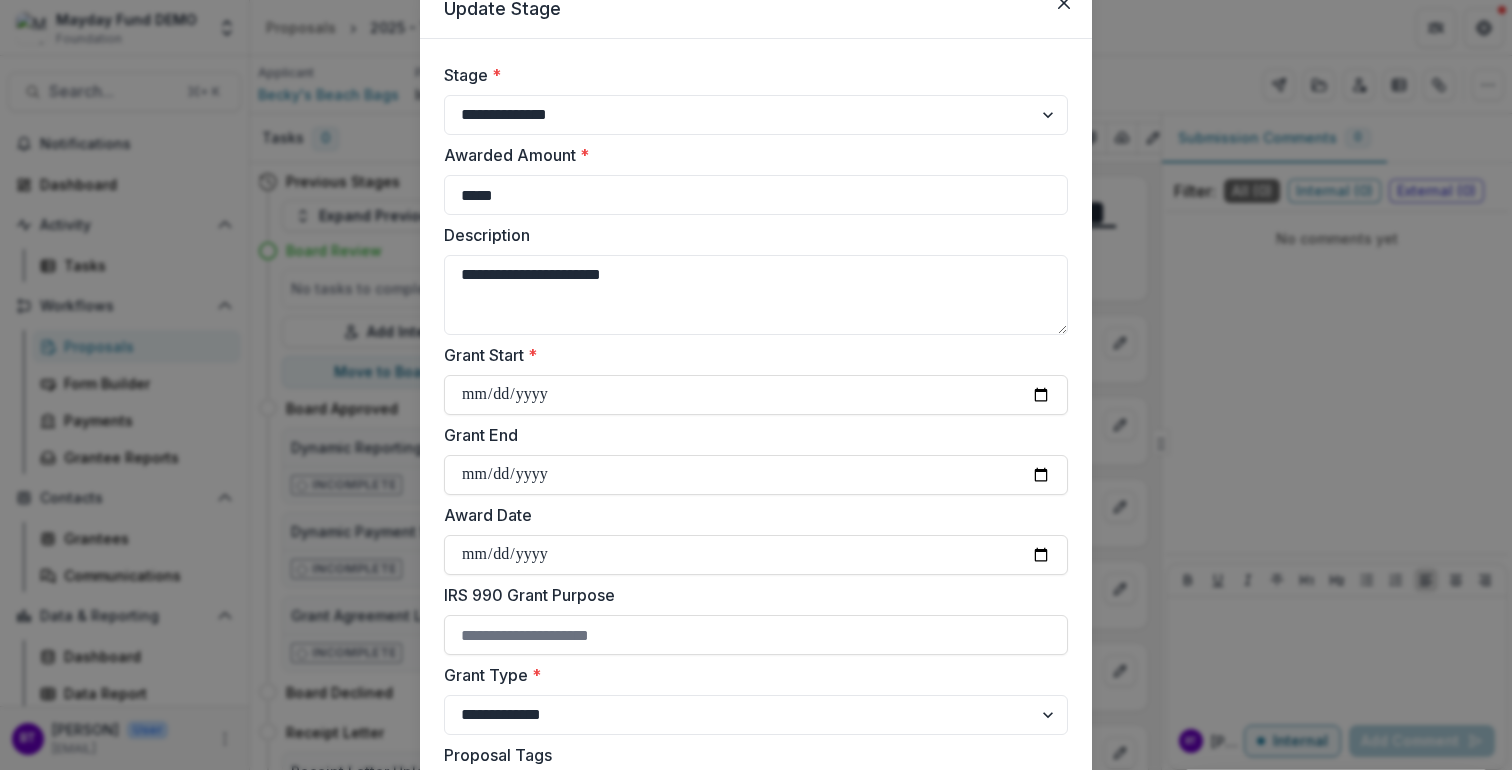 type on "**********" 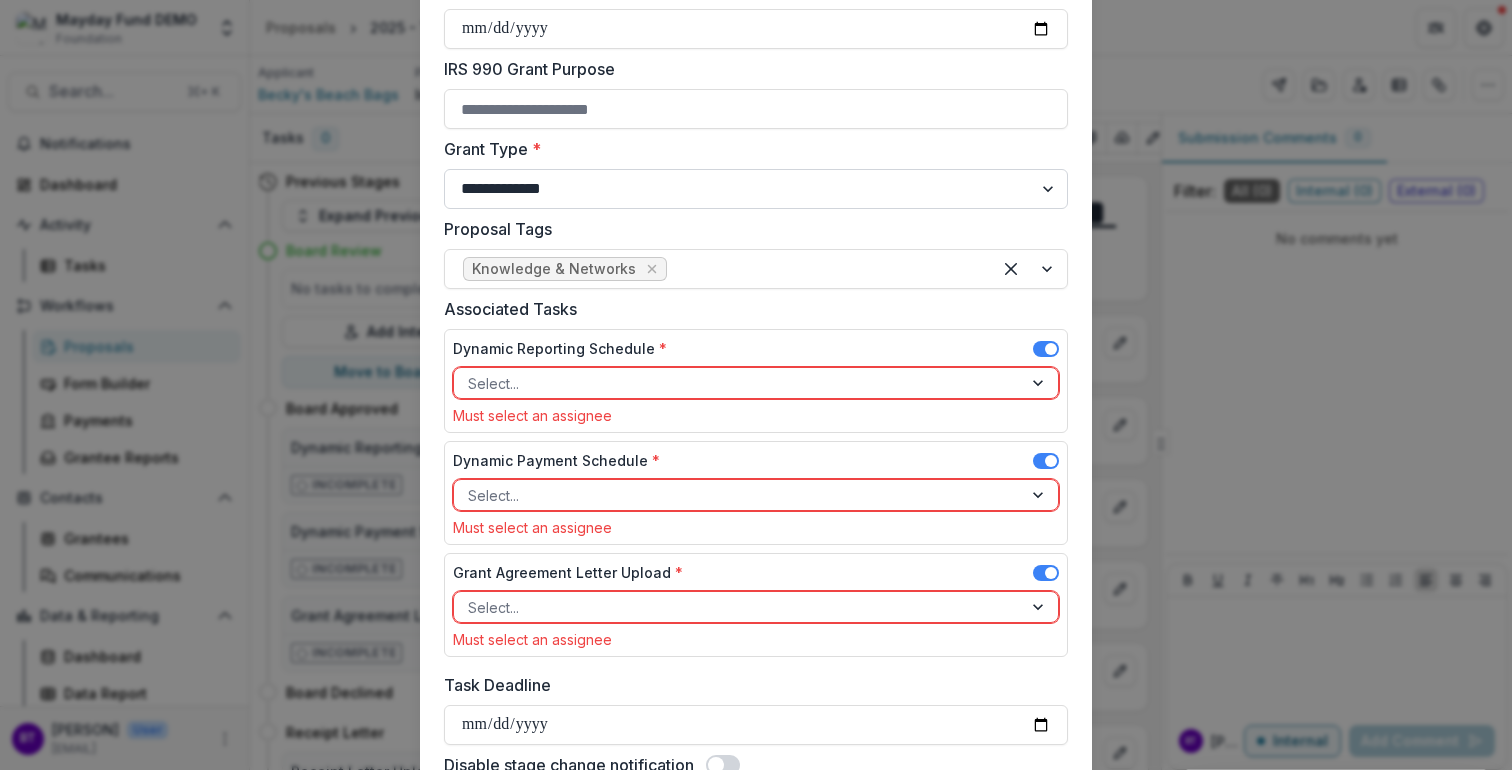 scroll, scrollTop: 619, scrollLeft: 0, axis: vertical 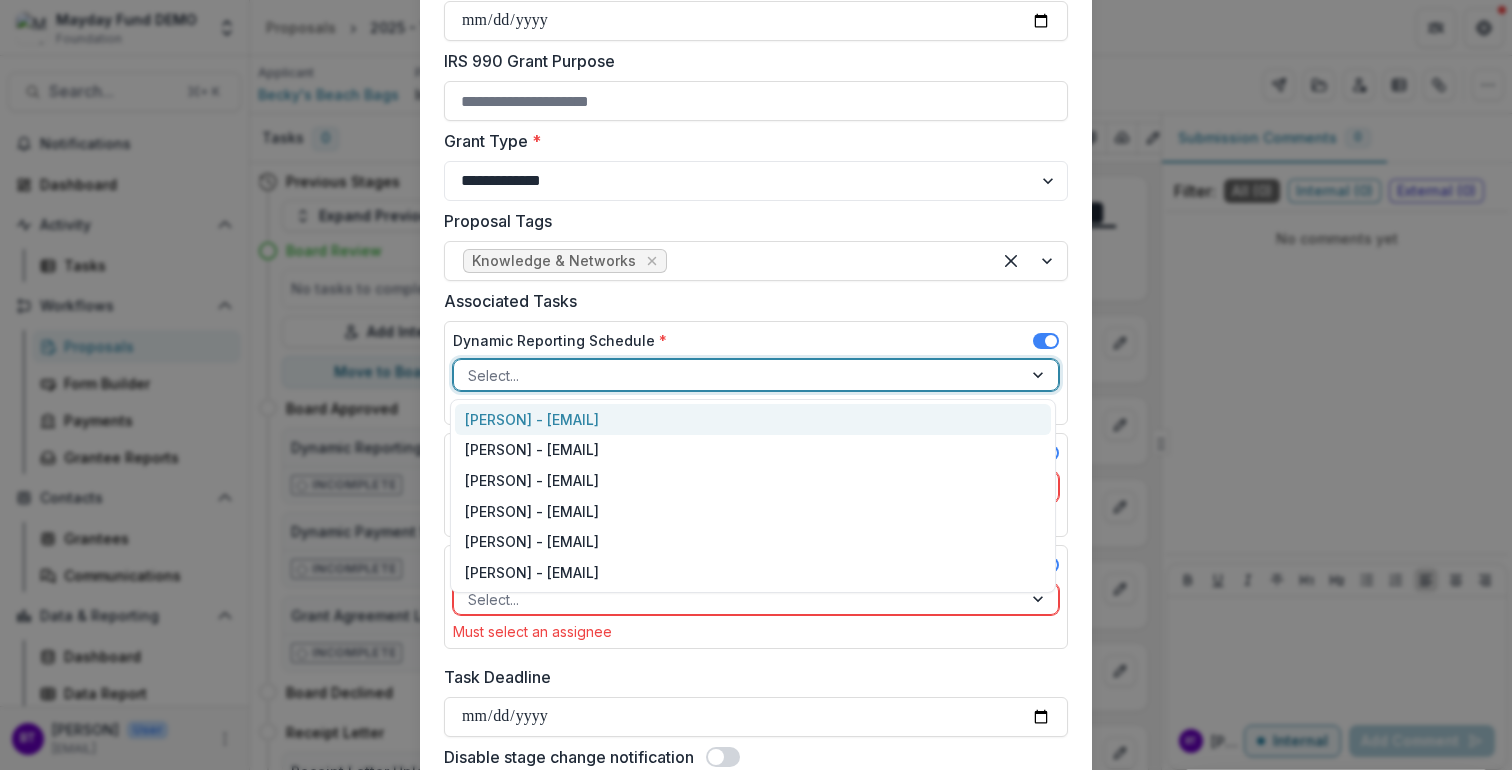 click at bounding box center [738, 375] 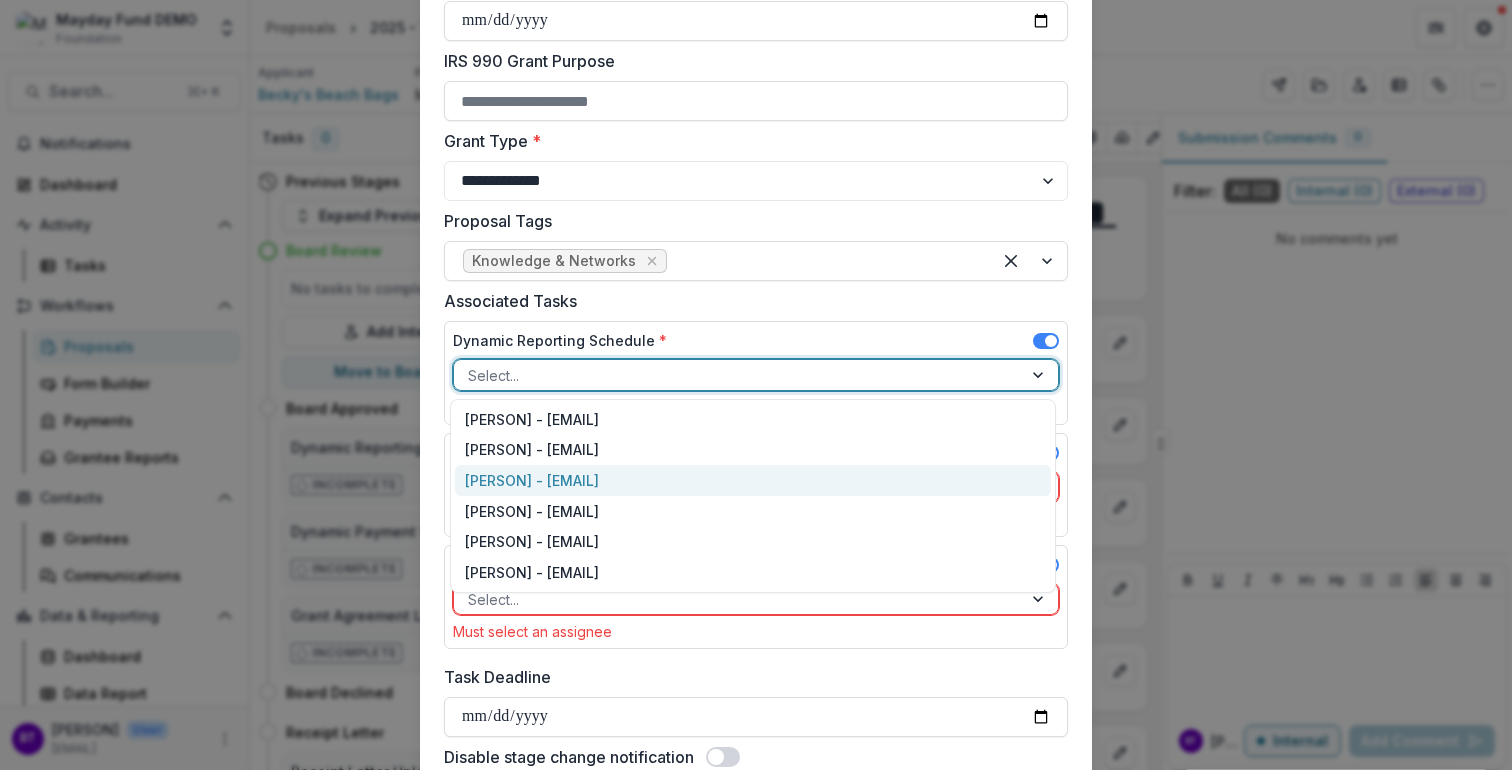 click on "[PERSON] - [EMAIL]" at bounding box center (753, 480) 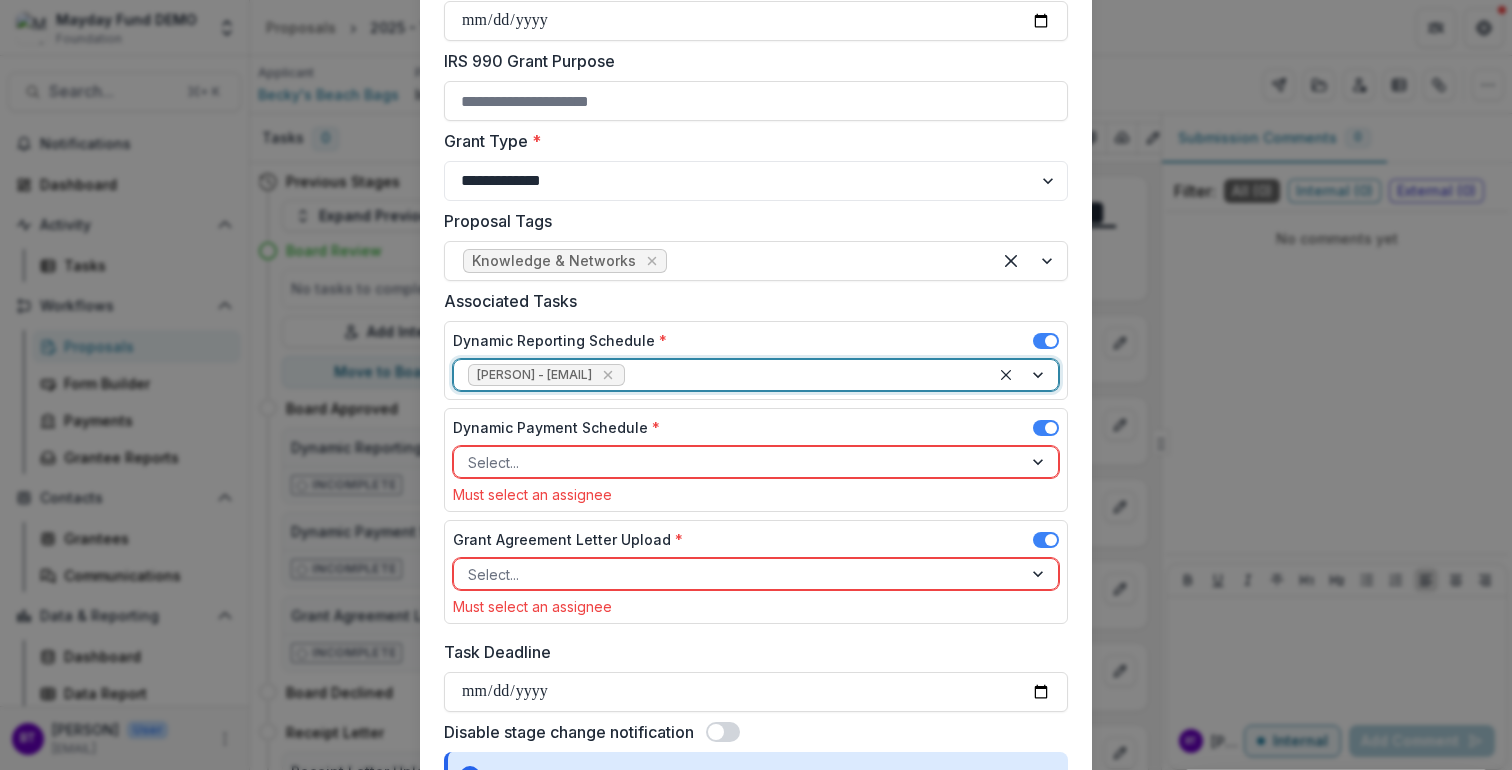 click at bounding box center [738, 462] 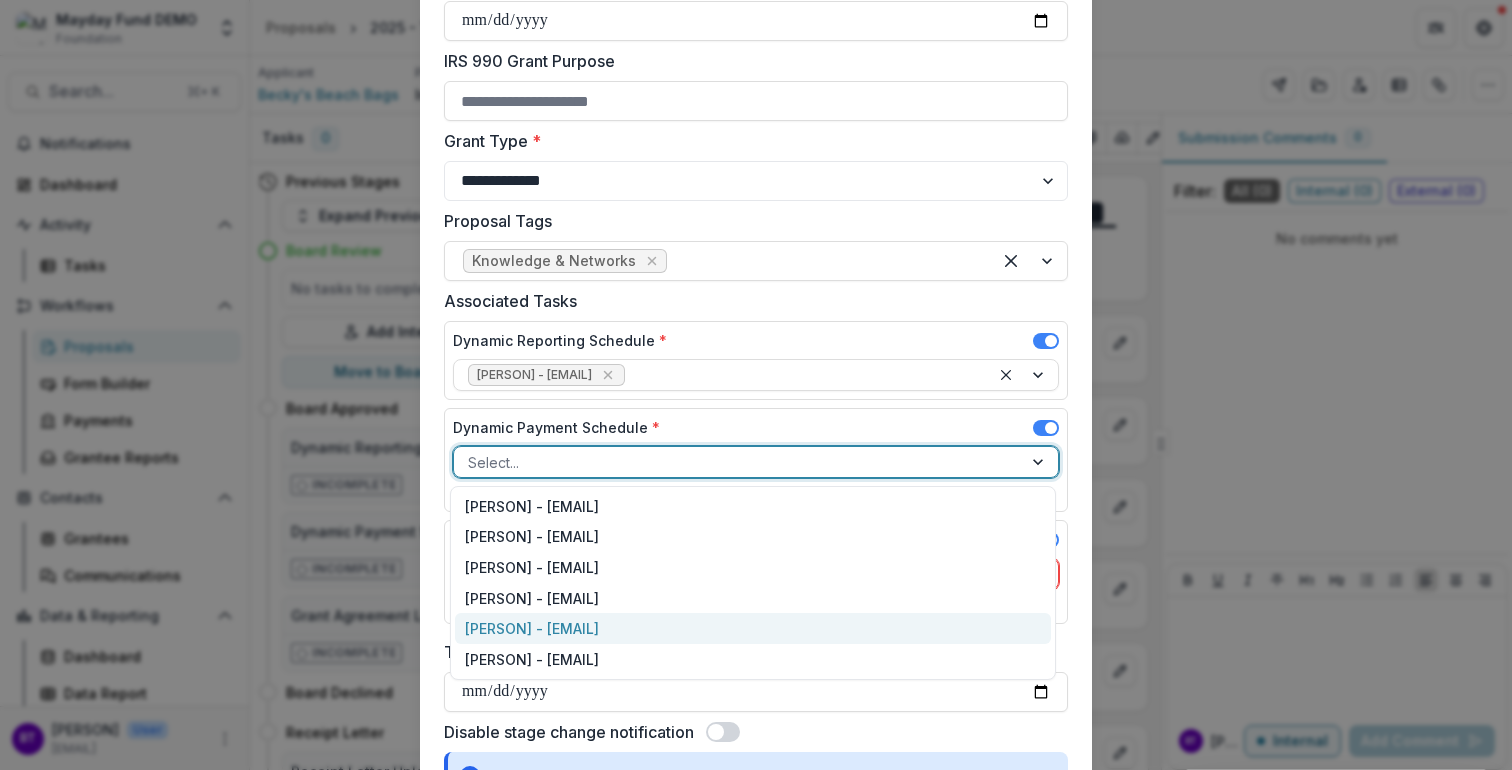 click on "[PERSON] - [EMAIL]" at bounding box center [753, 628] 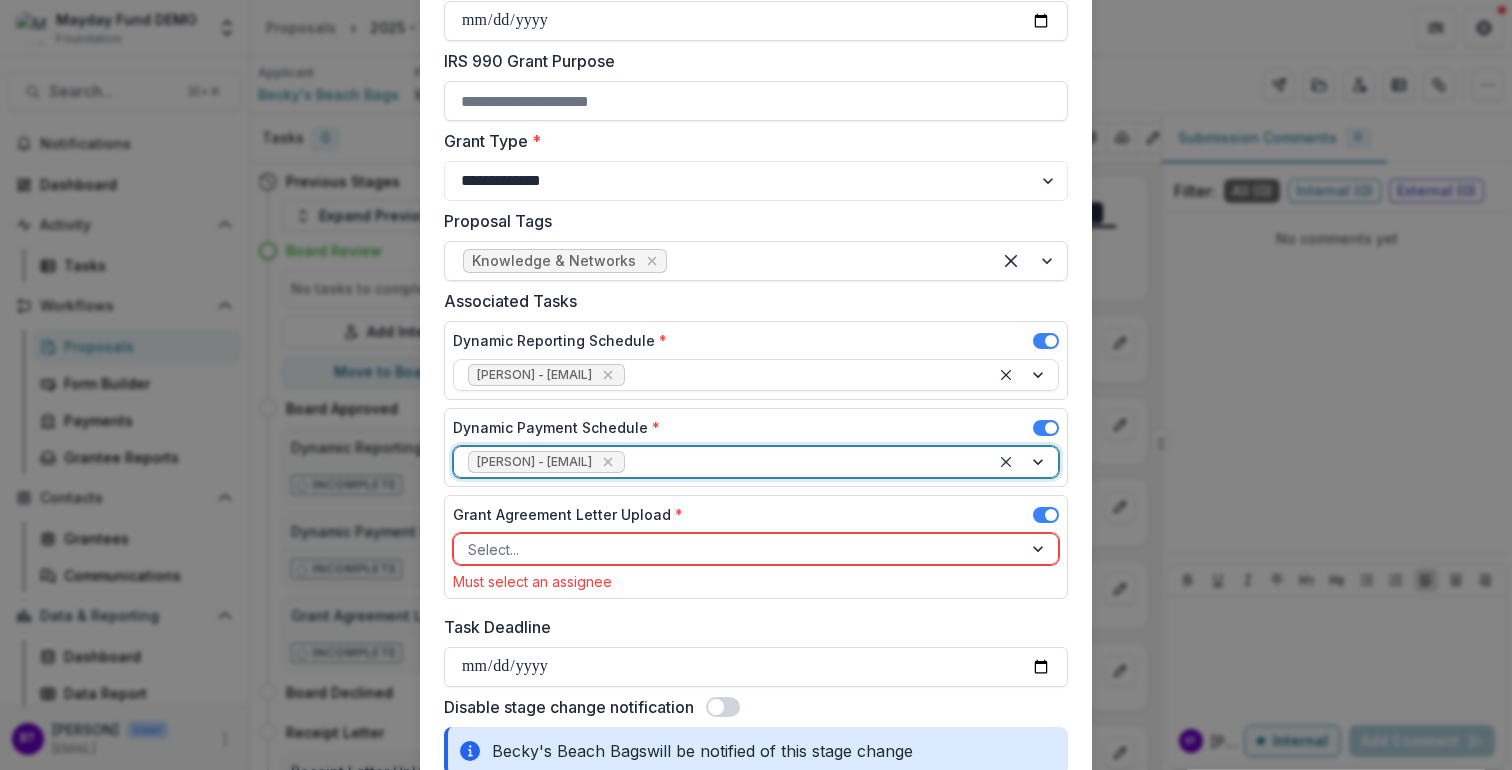 click at bounding box center [738, 549] 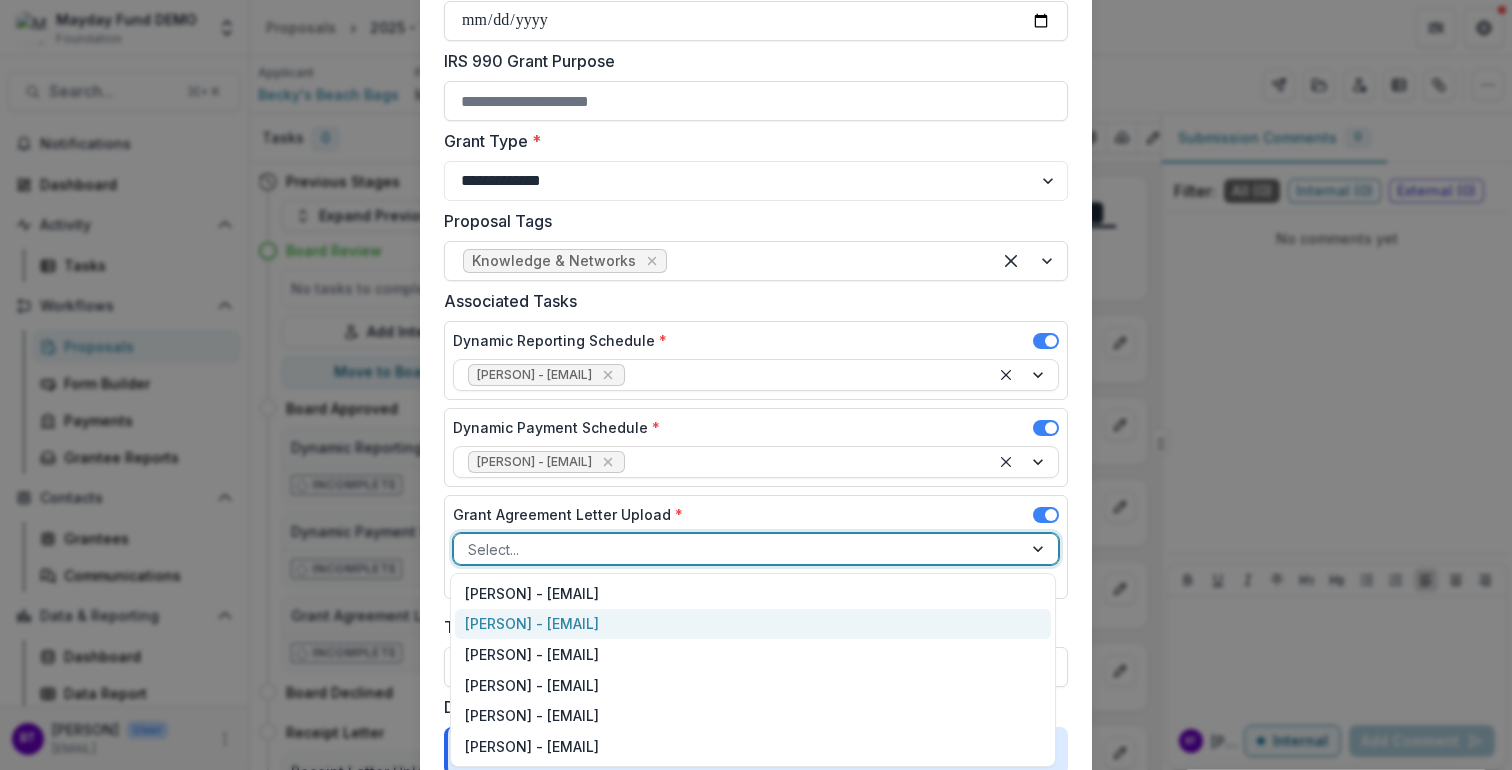 click on "[PERSON] - [EMAIL]" at bounding box center (753, 624) 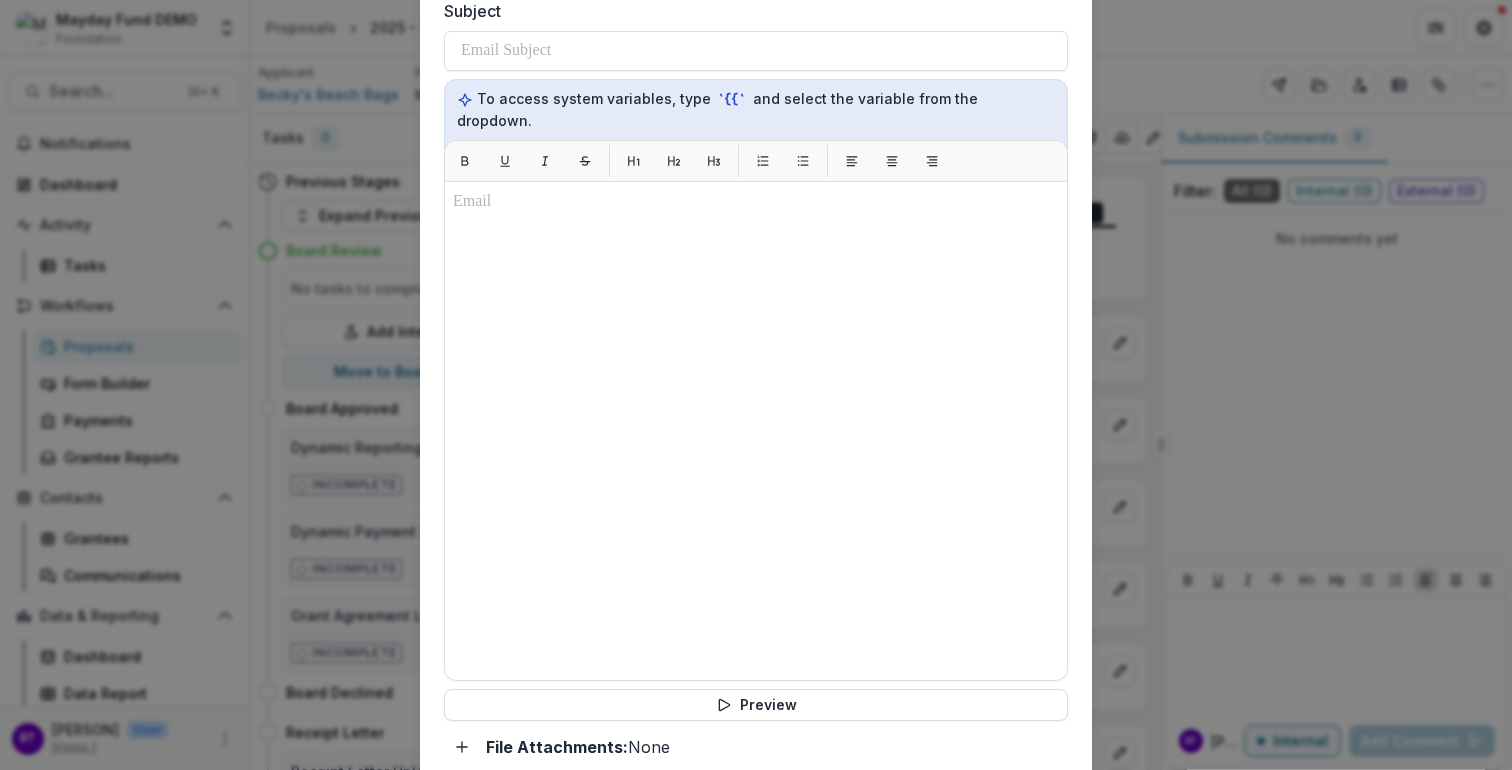 scroll, scrollTop: 1943, scrollLeft: 0, axis: vertical 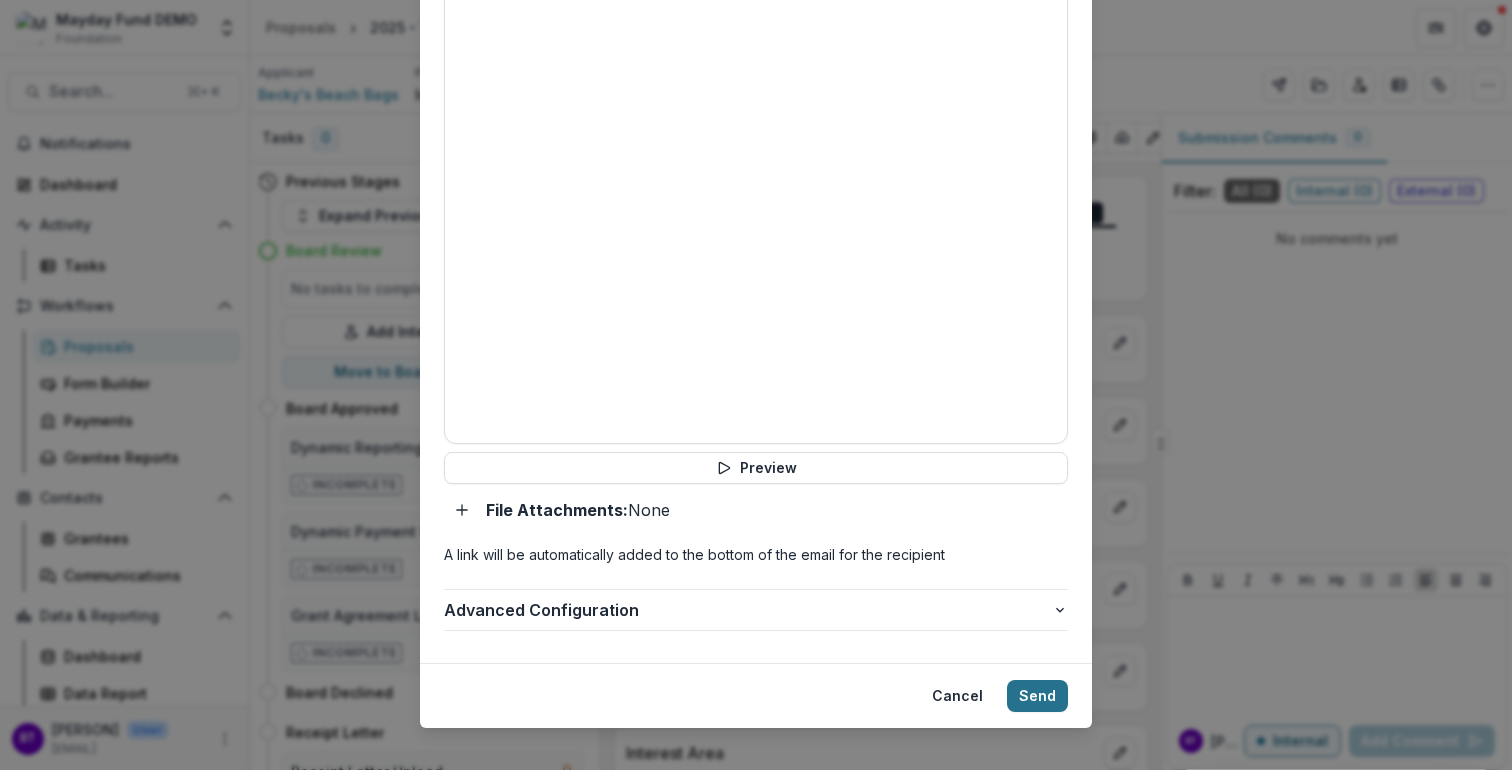 click on "Send" at bounding box center (1037, 696) 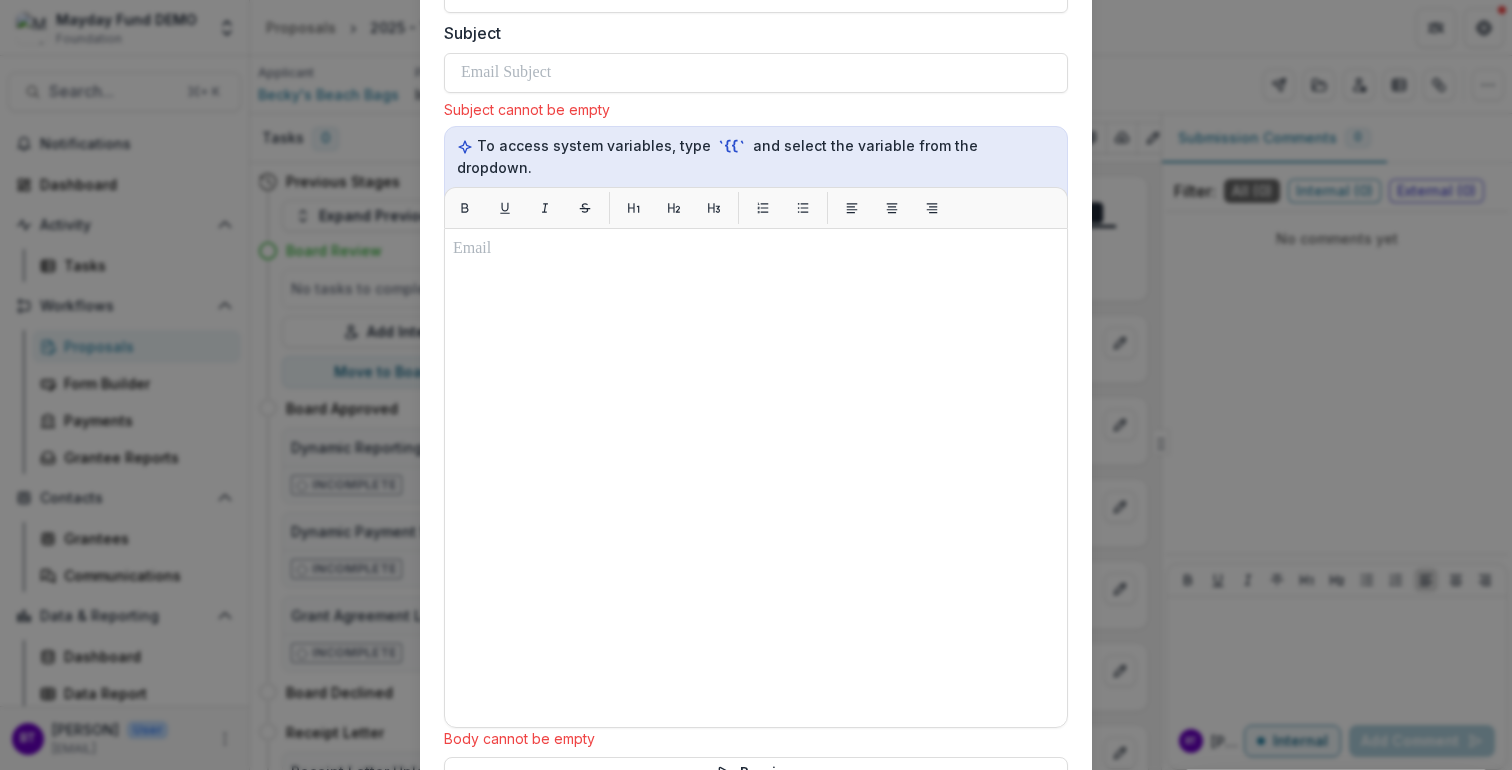 scroll, scrollTop: 1399, scrollLeft: 0, axis: vertical 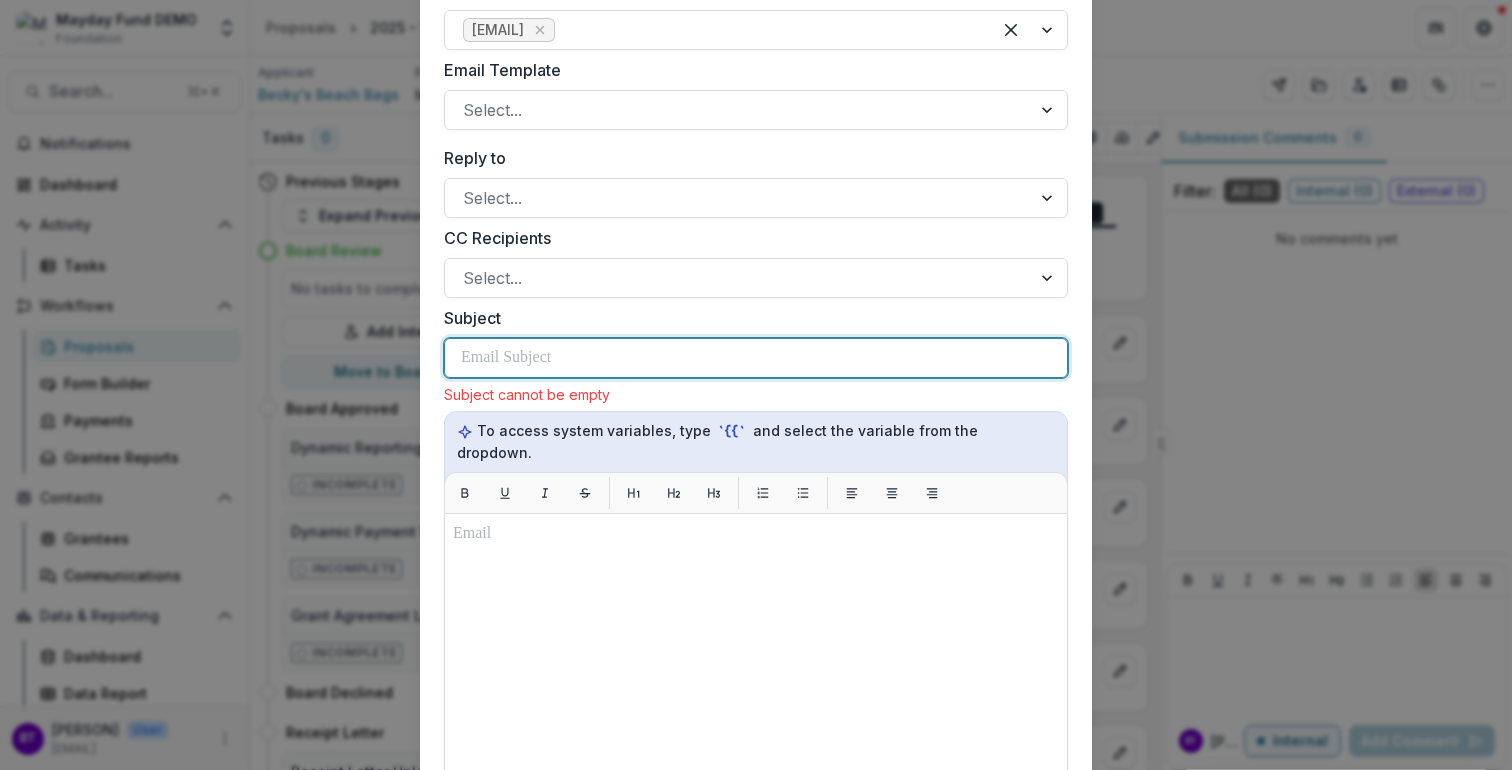 click at bounding box center [756, 358] 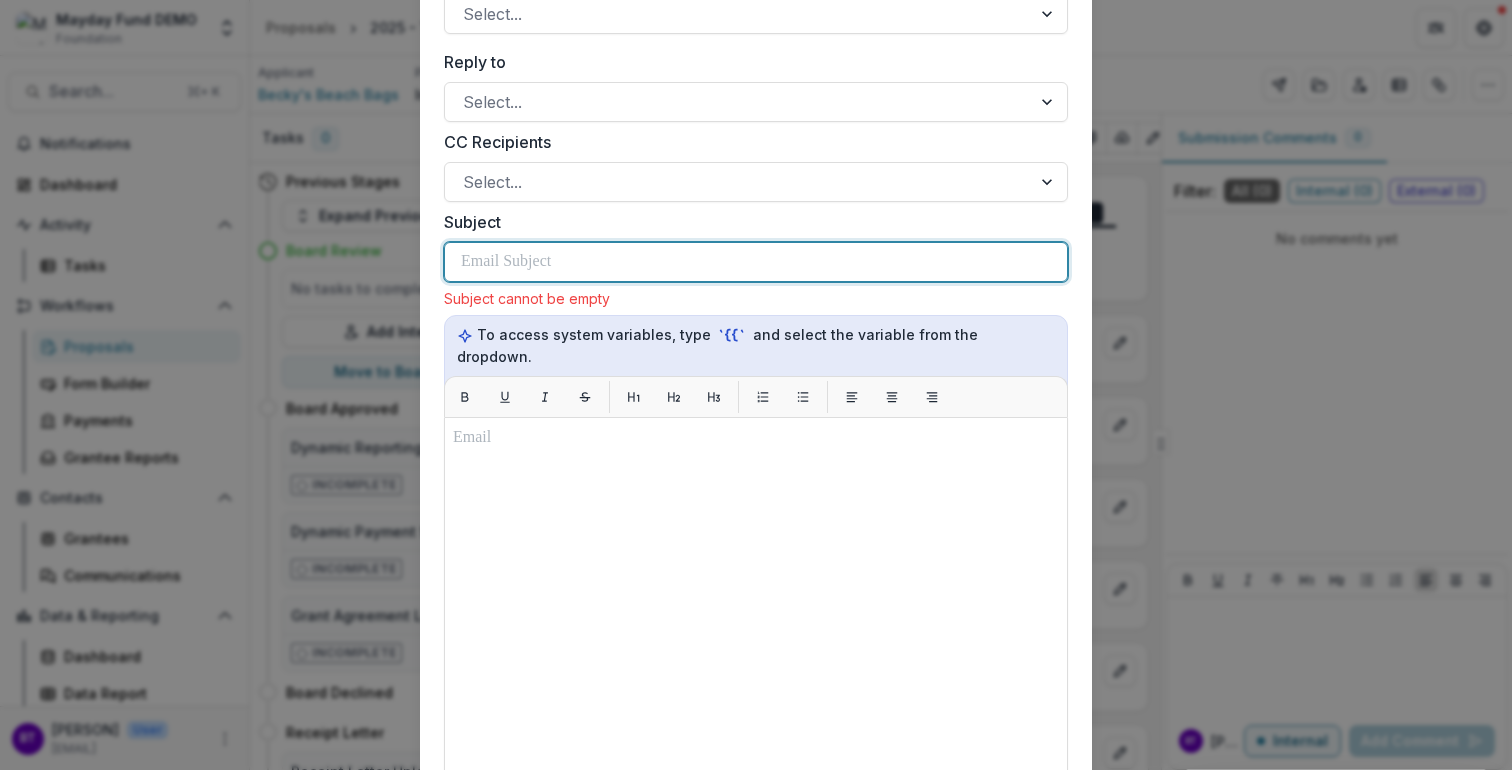 scroll, scrollTop: 1575, scrollLeft: 0, axis: vertical 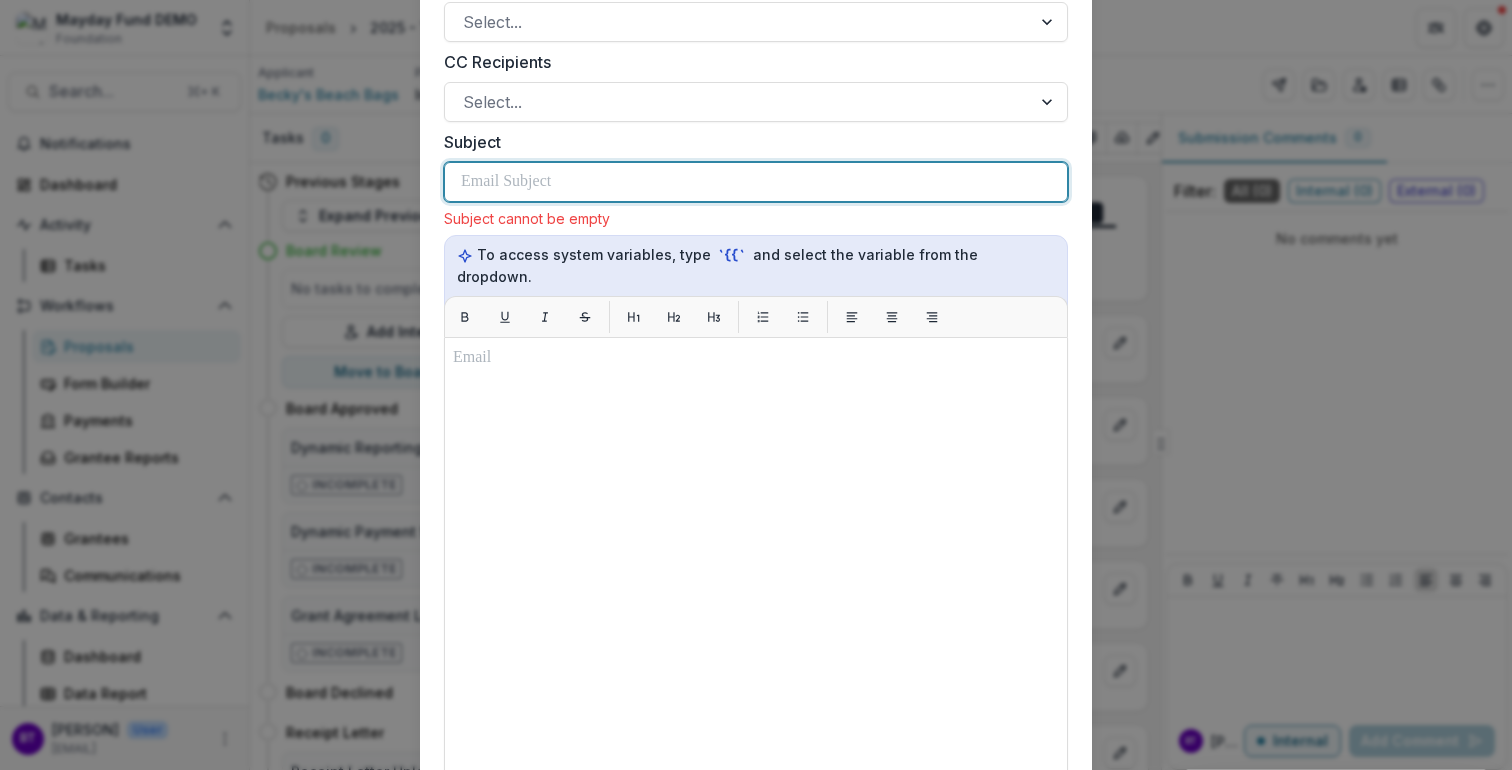 type 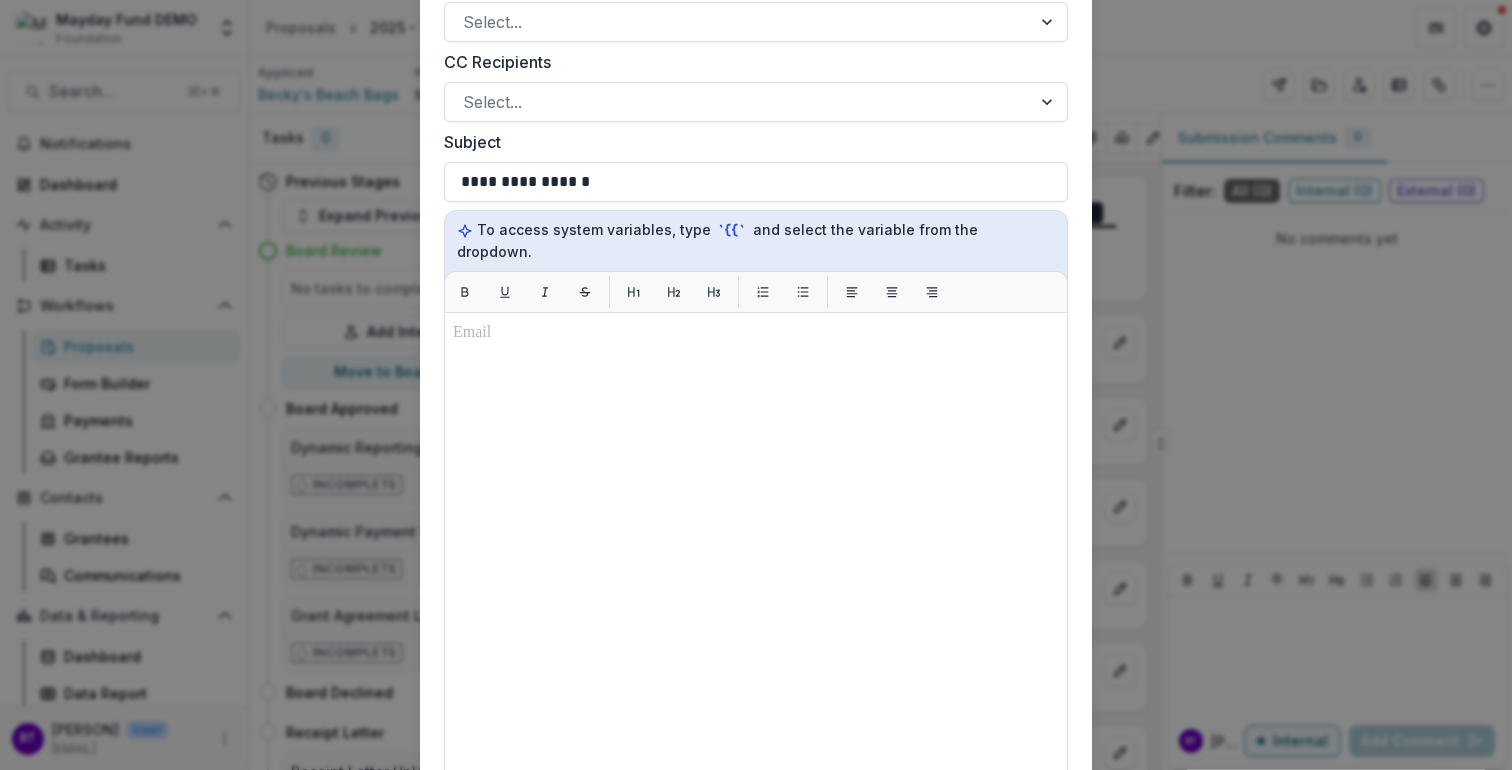 type 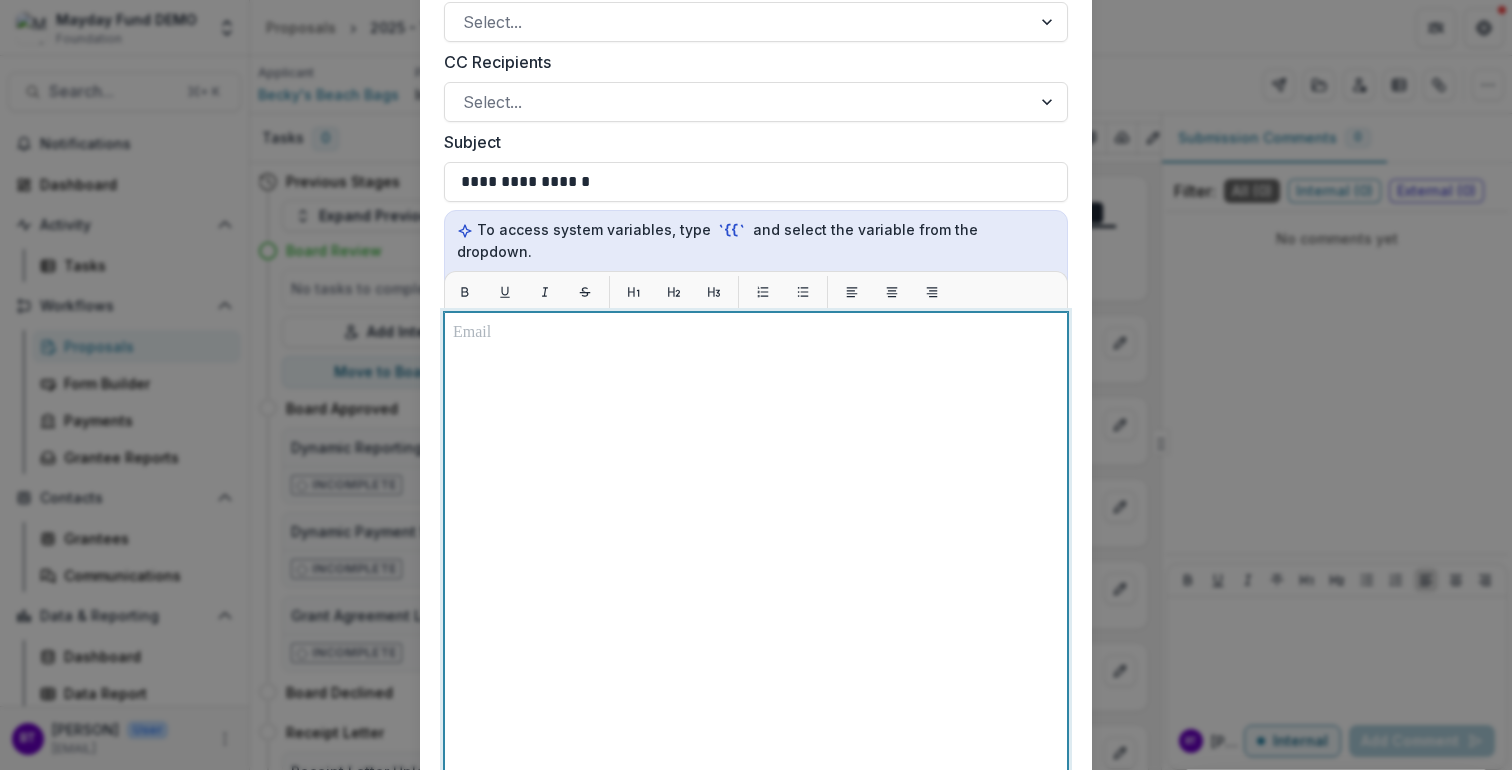 click at bounding box center [756, 333] 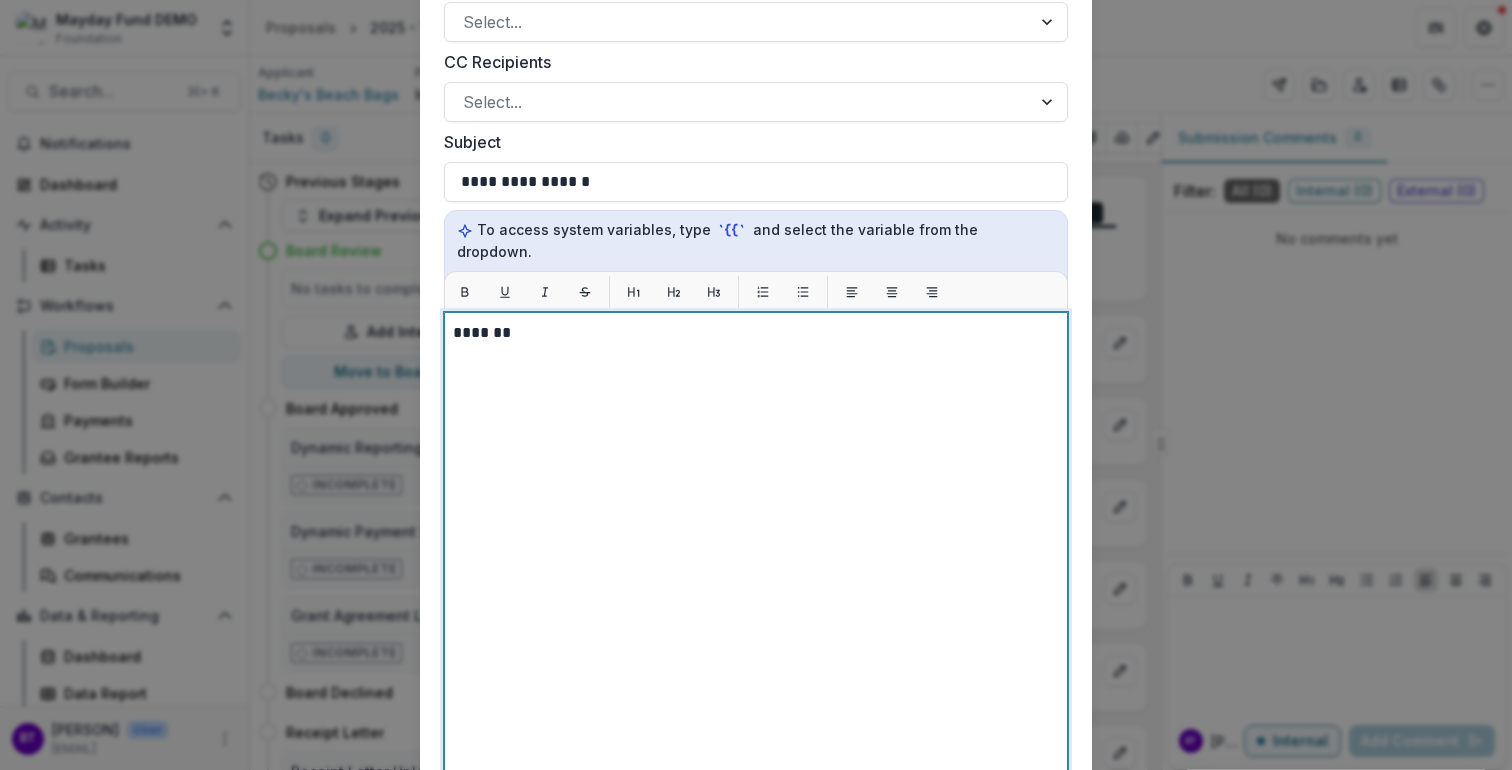 scroll, scrollTop: 1943, scrollLeft: 0, axis: vertical 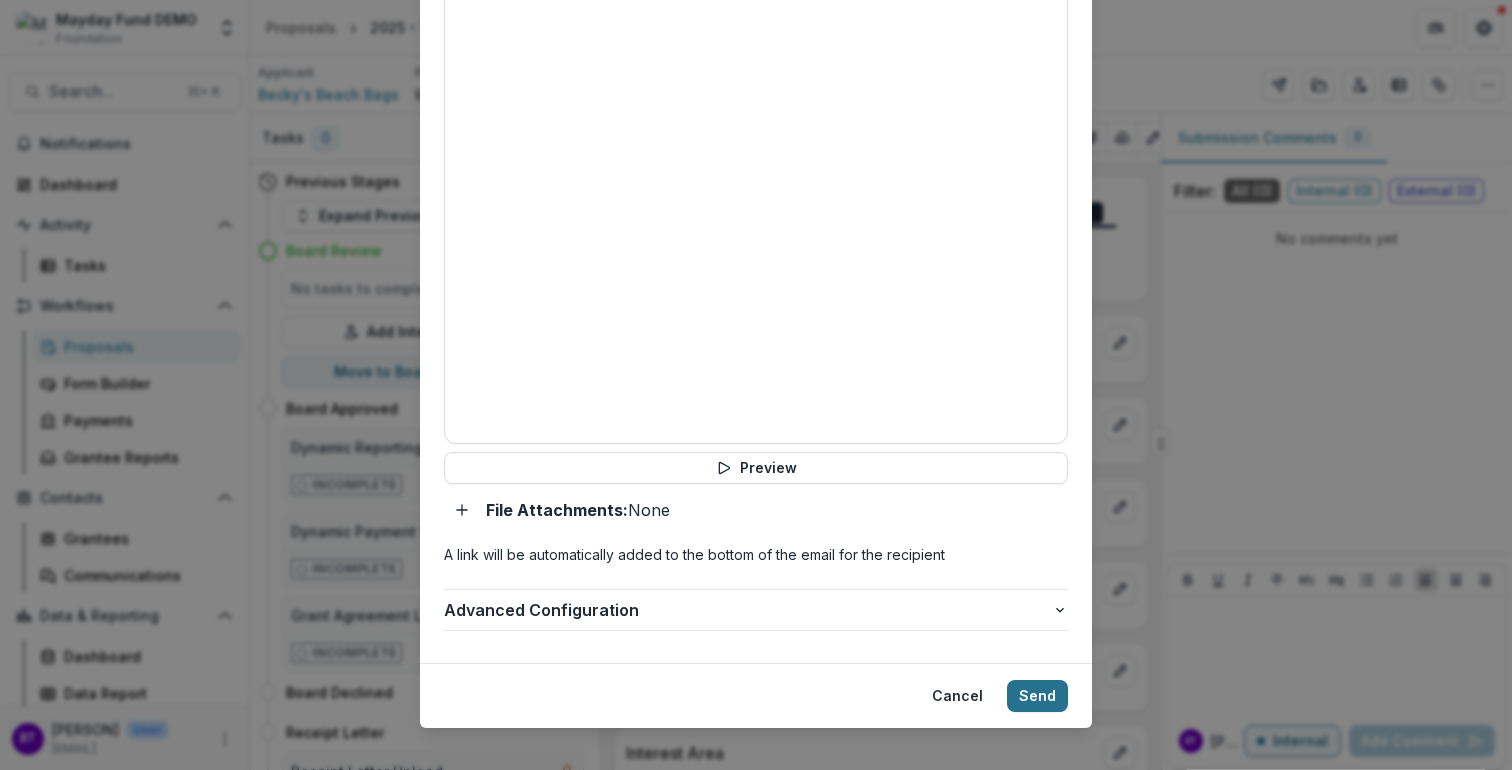 click on "Send" at bounding box center (1037, 696) 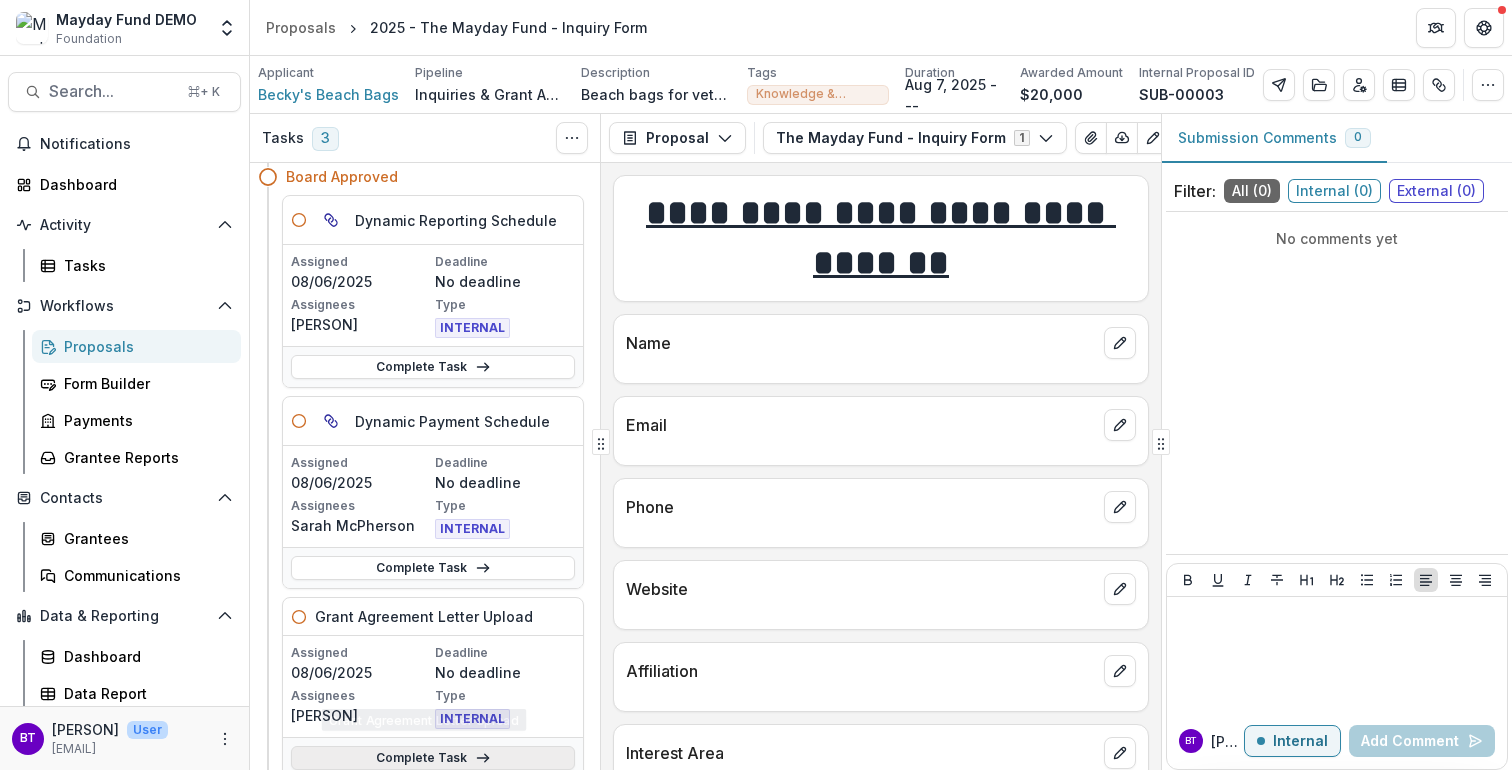 scroll, scrollTop: 0, scrollLeft: 0, axis: both 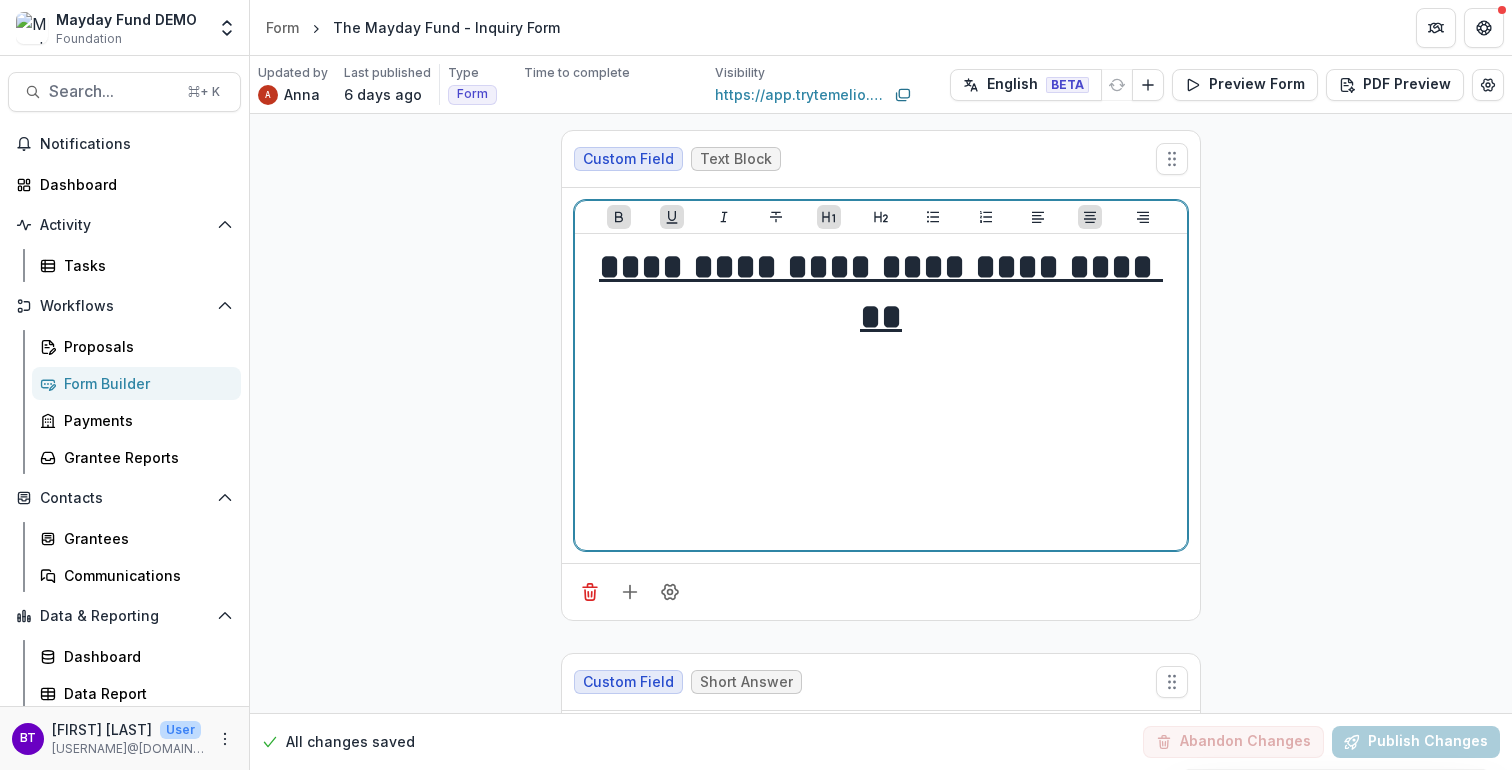 click on "**********" at bounding box center [881, 292] 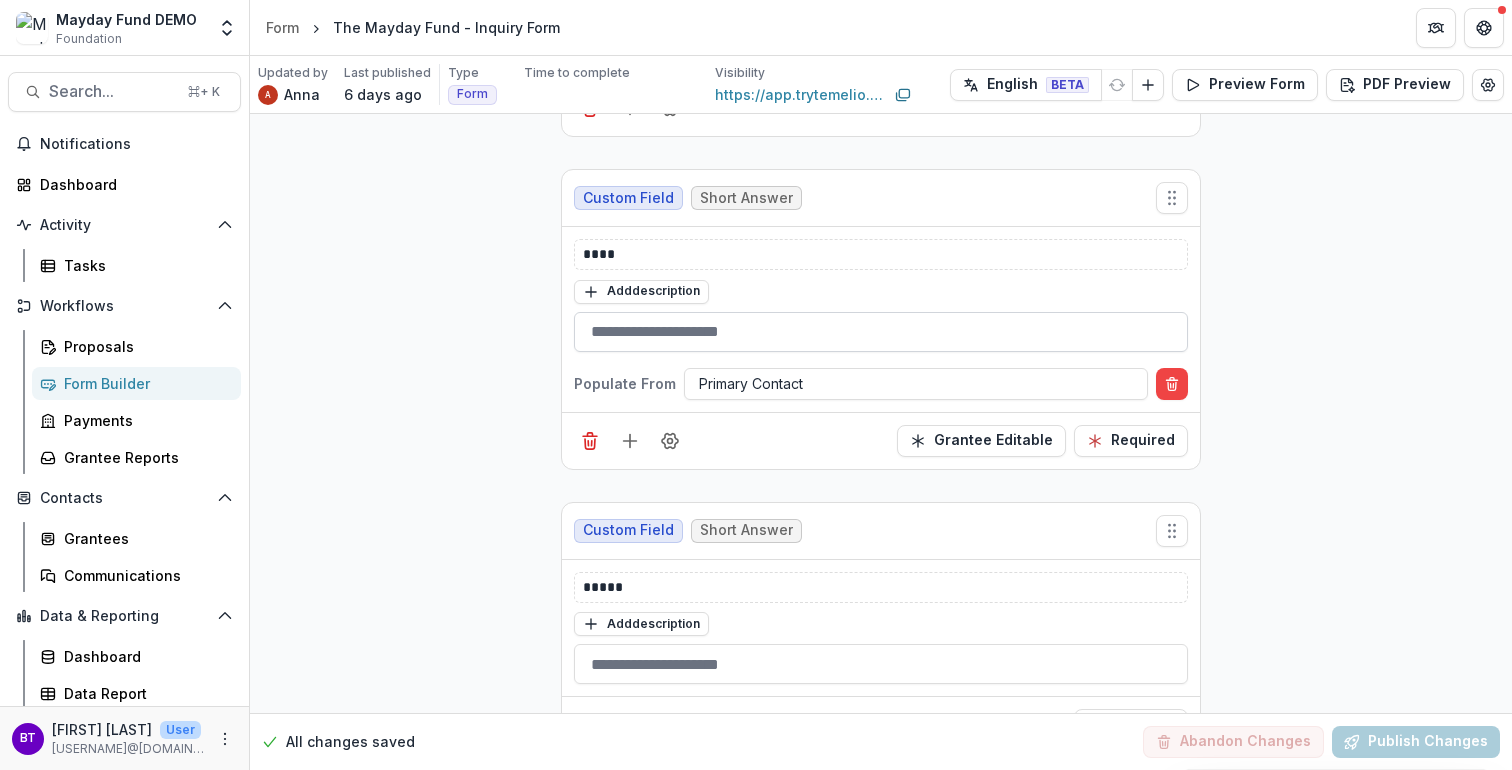 scroll, scrollTop: 487, scrollLeft: 0, axis: vertical 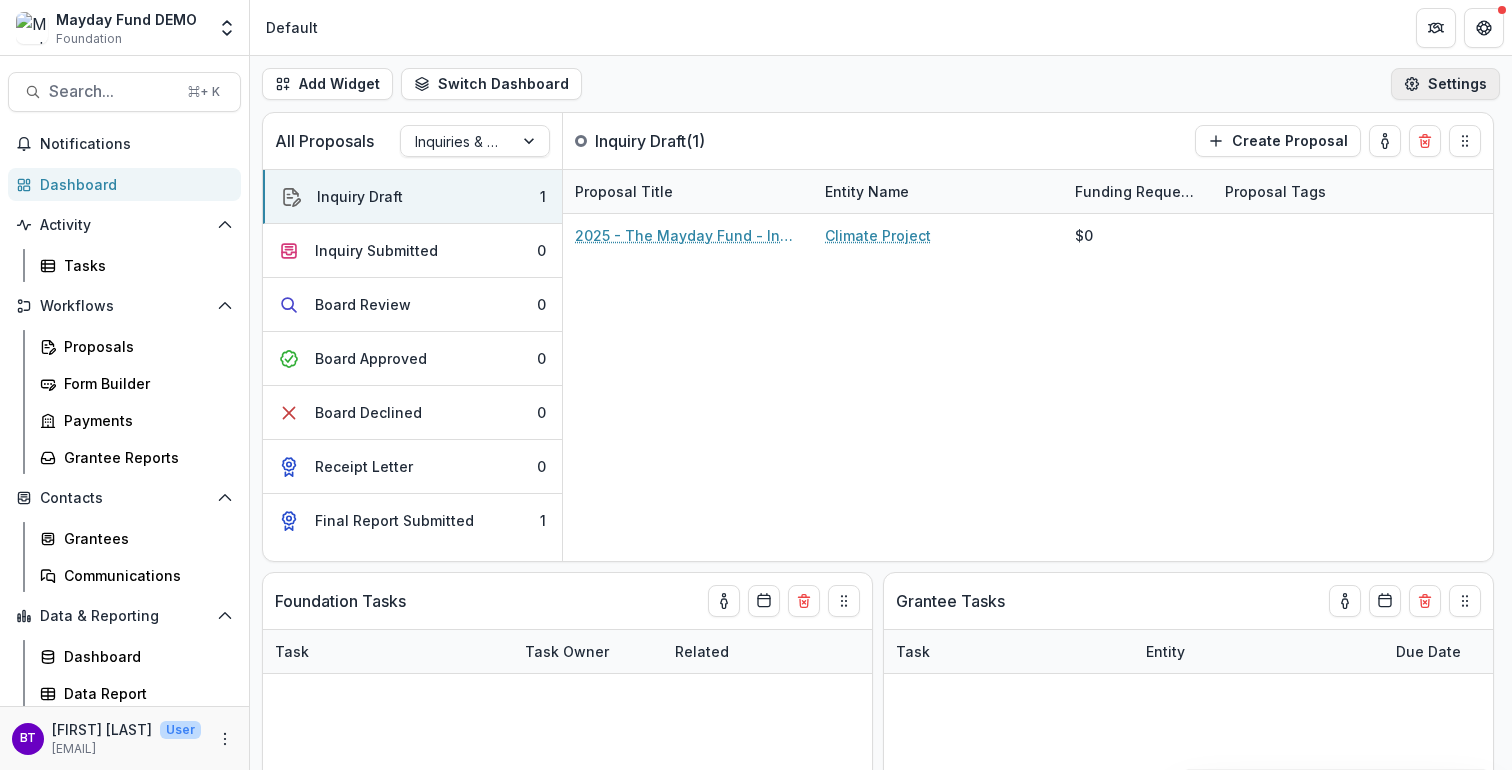 click on "Settings" at bounding box center [1445, 84] 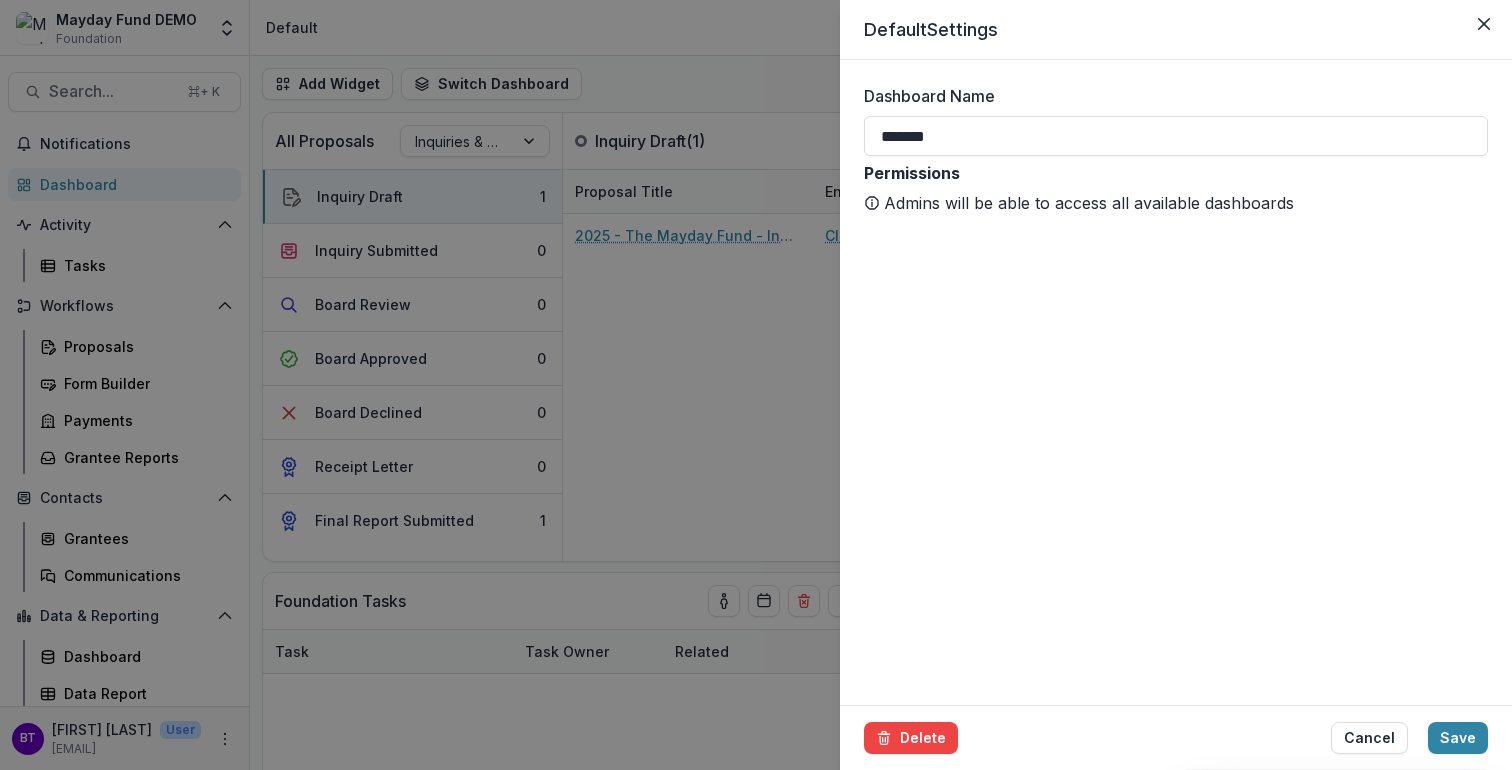 click on "Default  Settings Dashboard Name ******* Permissions Admins will be able to access all available dashboards Delete Cancel Save" at bounding box center (756, 385) 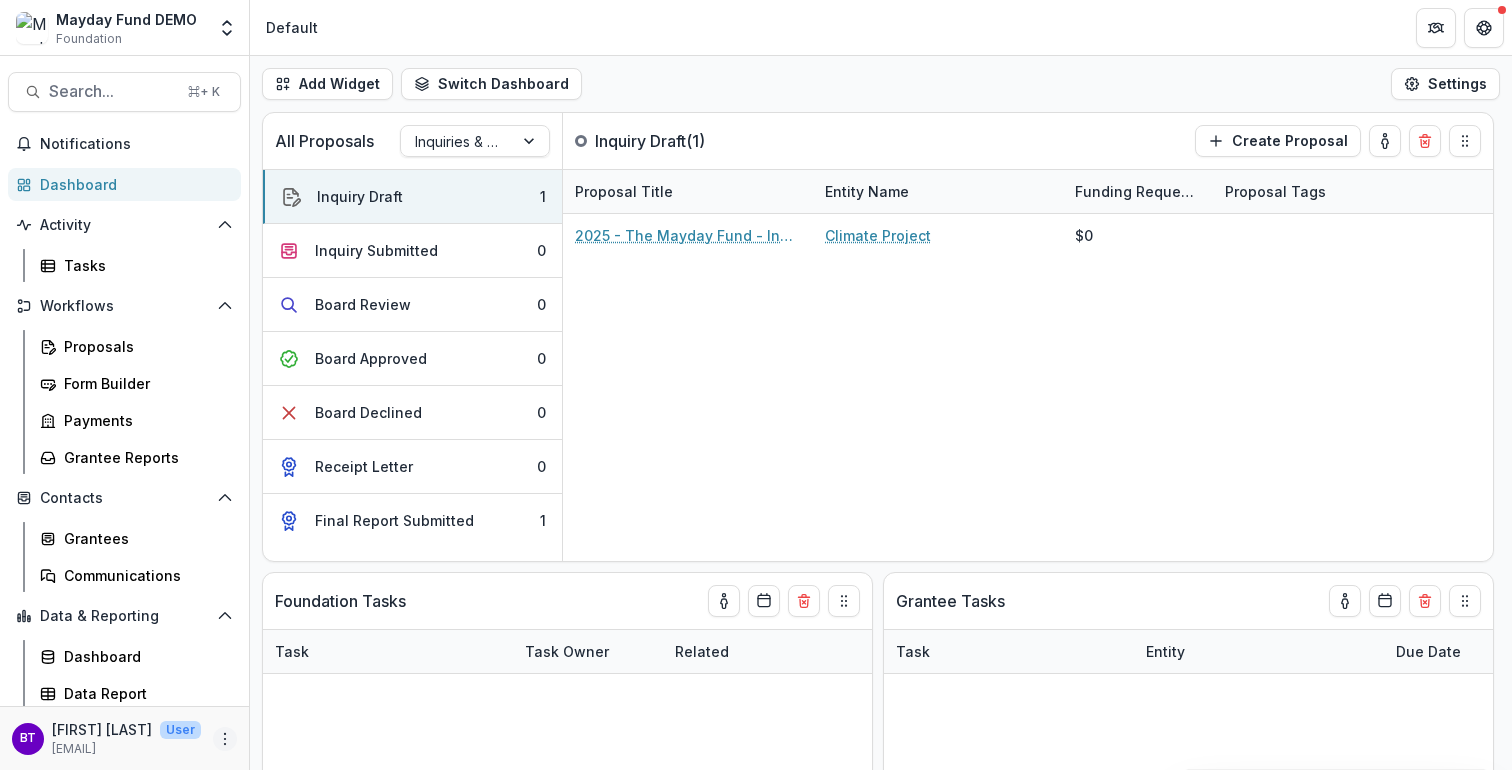 click 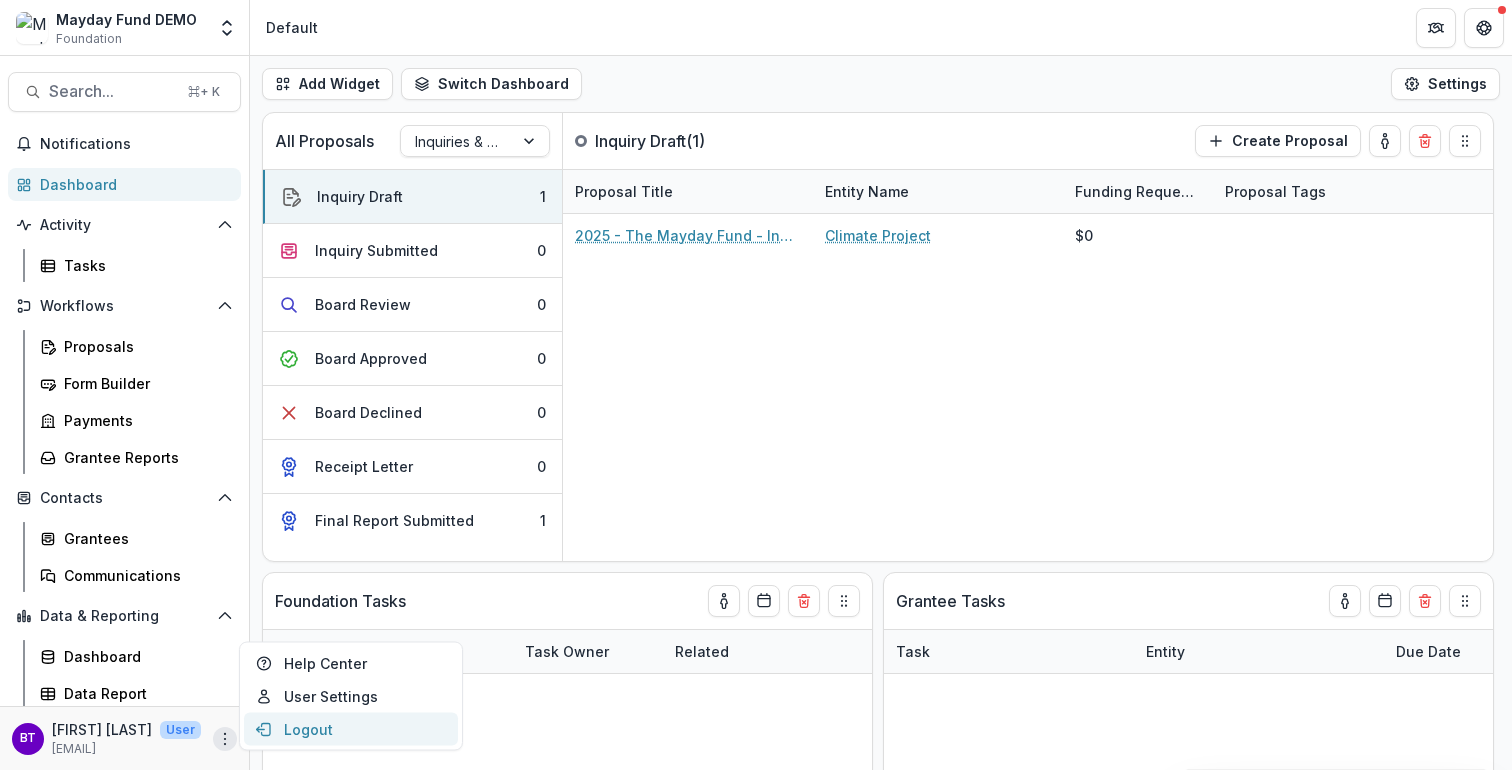 click on "Logout" at bounding box center [351, 729] 